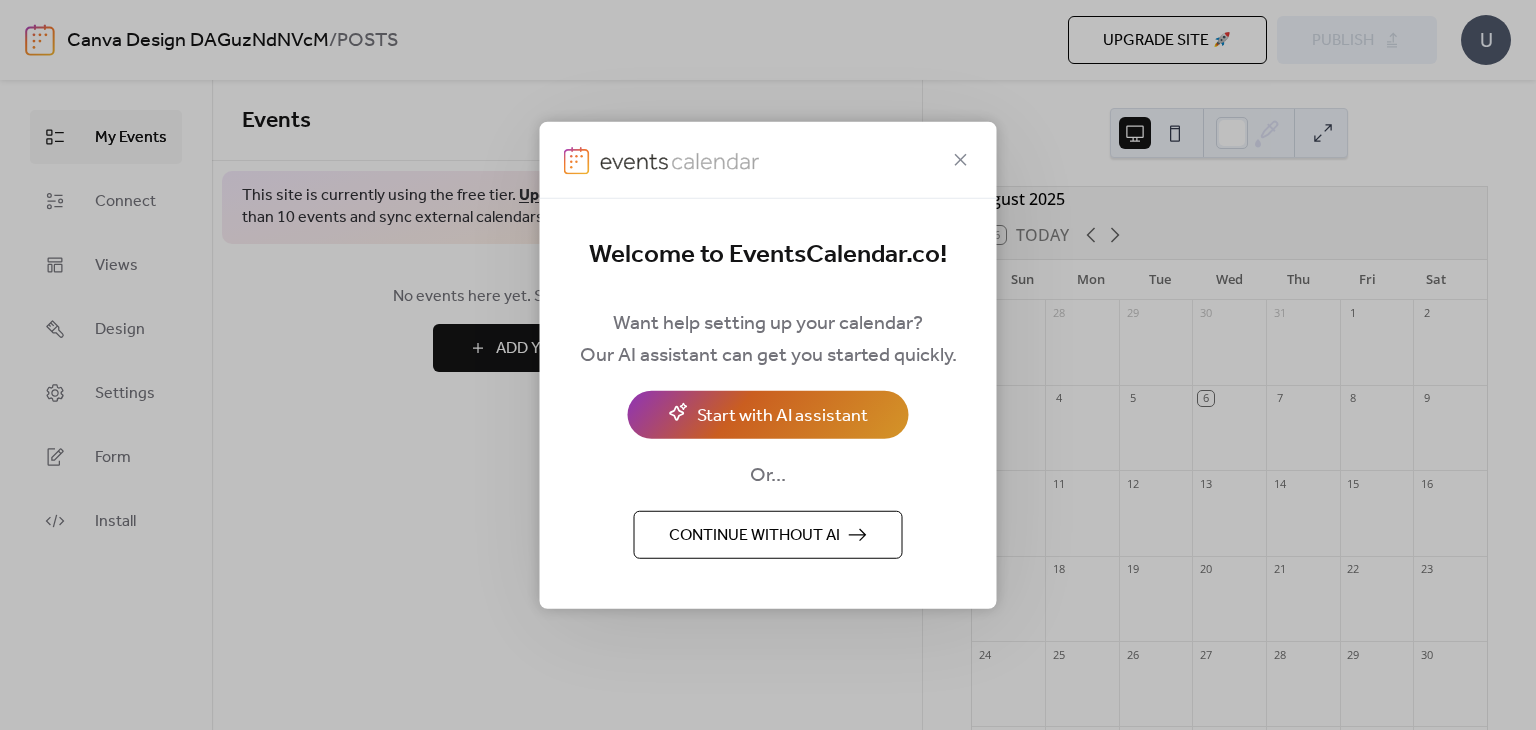scroll, scrollTop: 0, scrollLeft: 0, axis: both 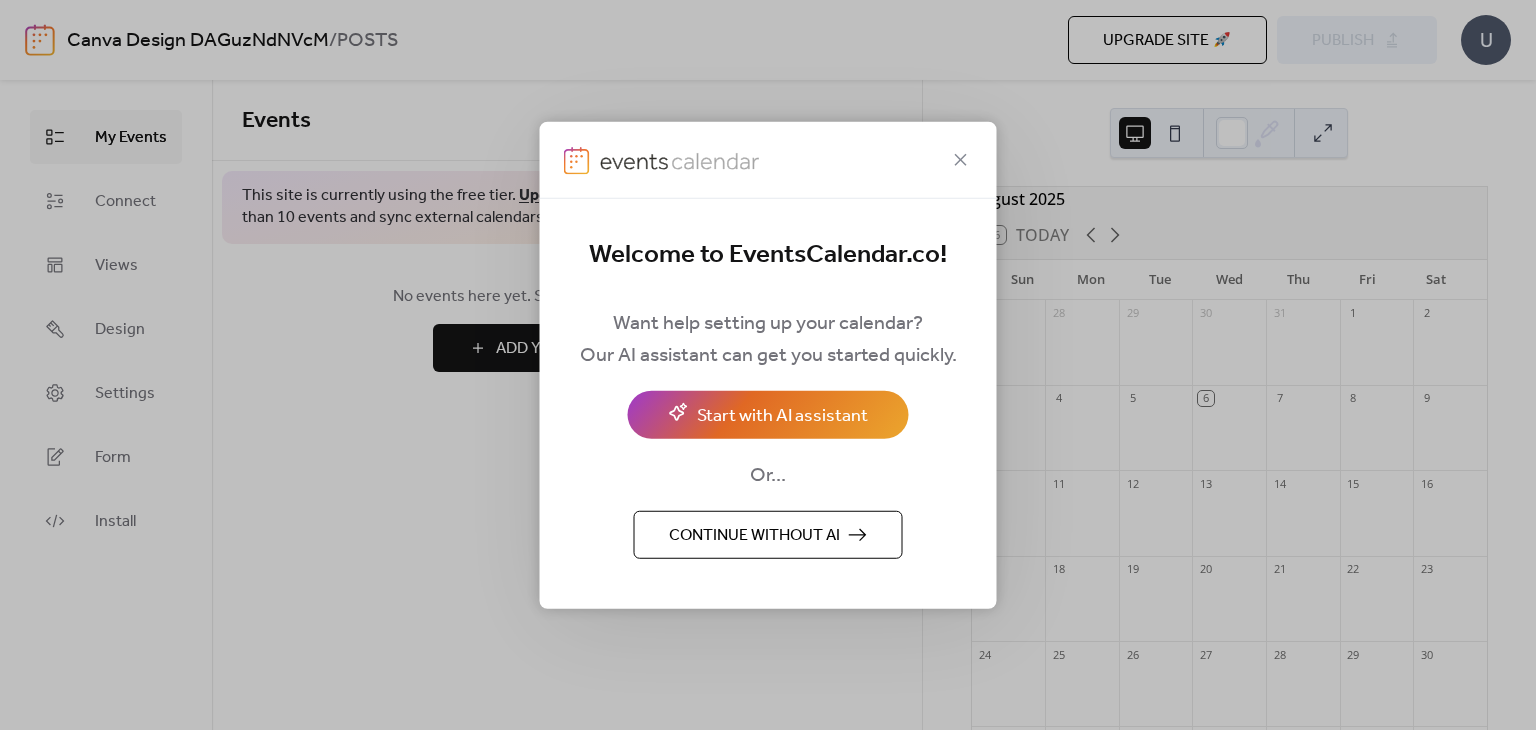 click on "Continue without AI" at bounding box center [768, 534] 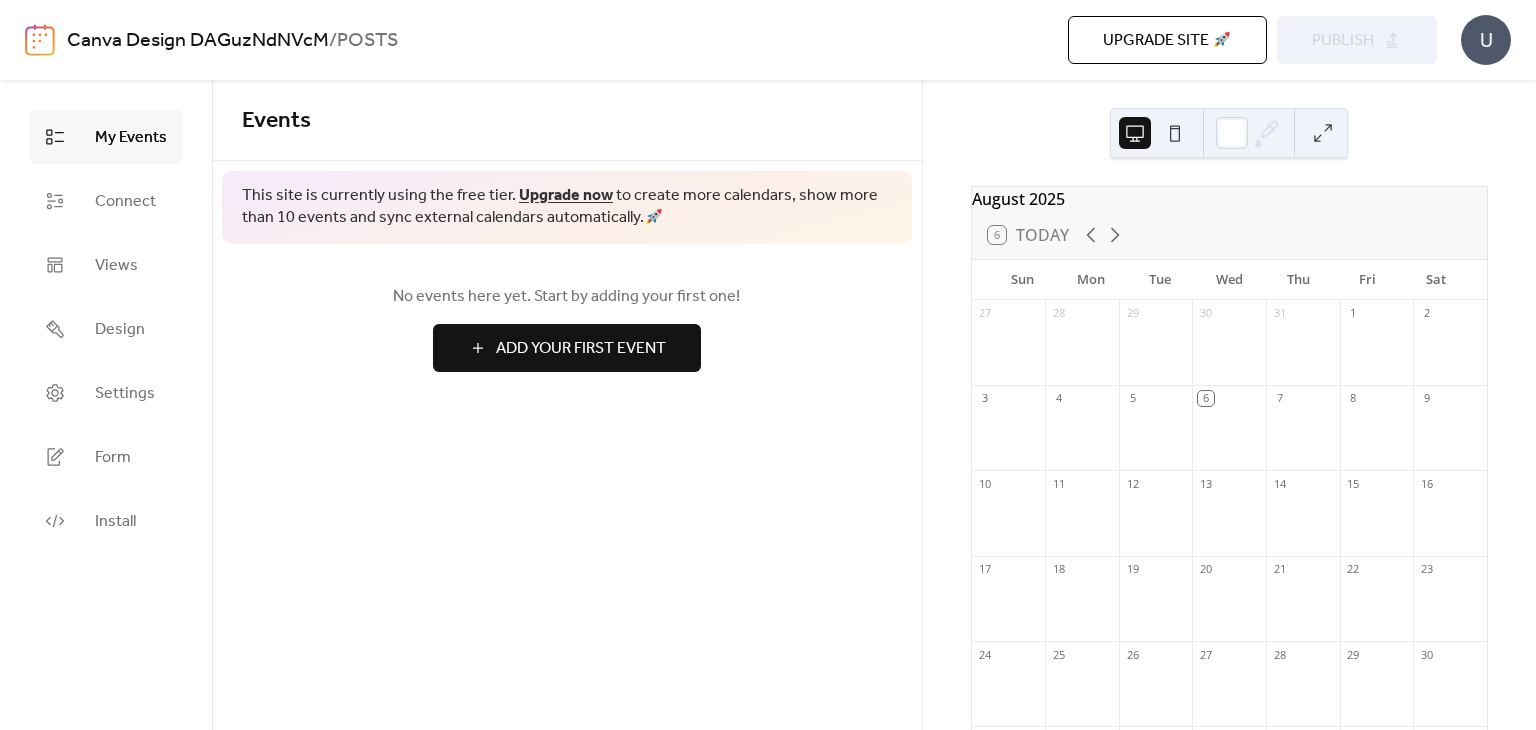 click on "Add Your First Event" at bounding box center [581, 349] 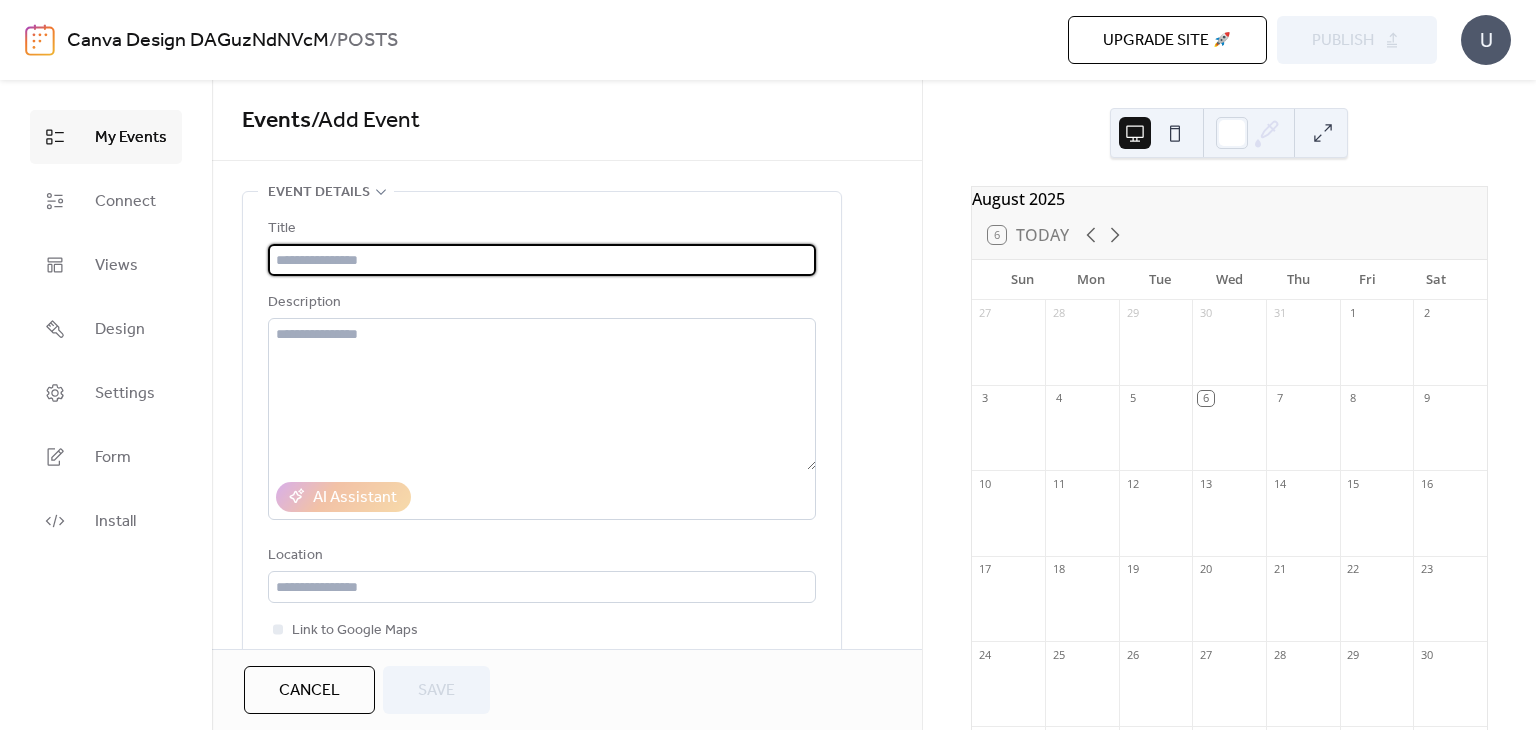 scroll, scrollTop: 0, scrollLeft: 0, axis: both 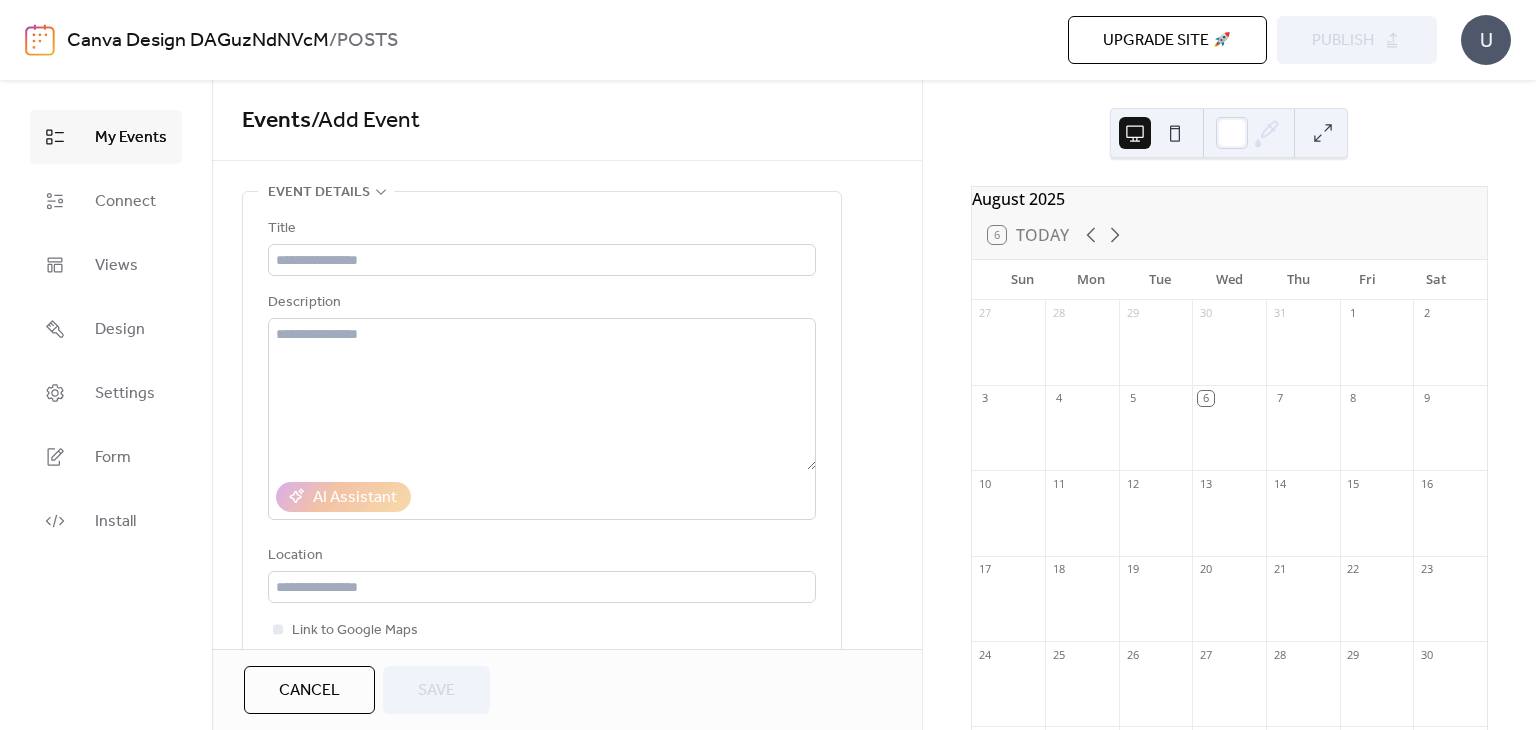 click at bounding box center [1156, 352] 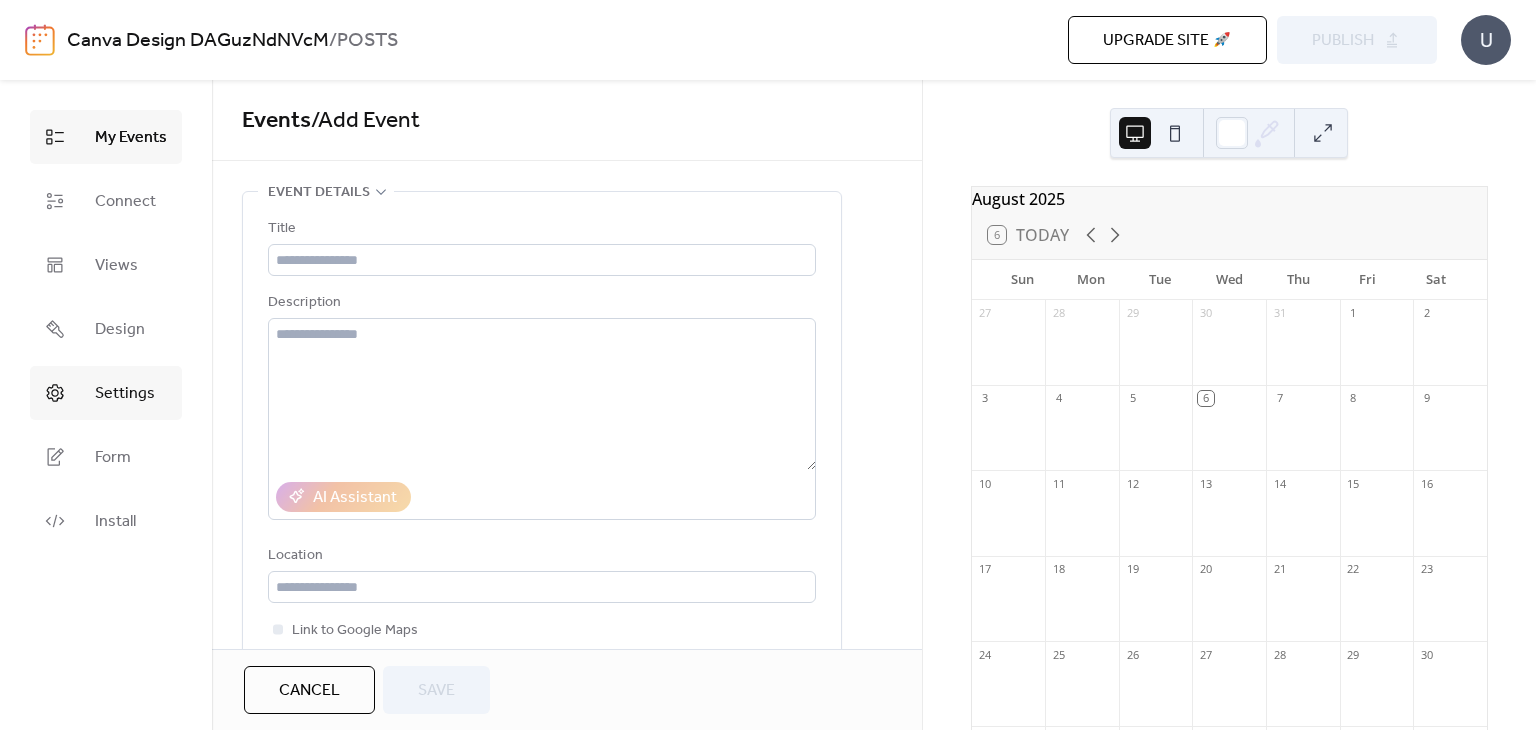 click on "Settings" at bounding box center [106, 393] 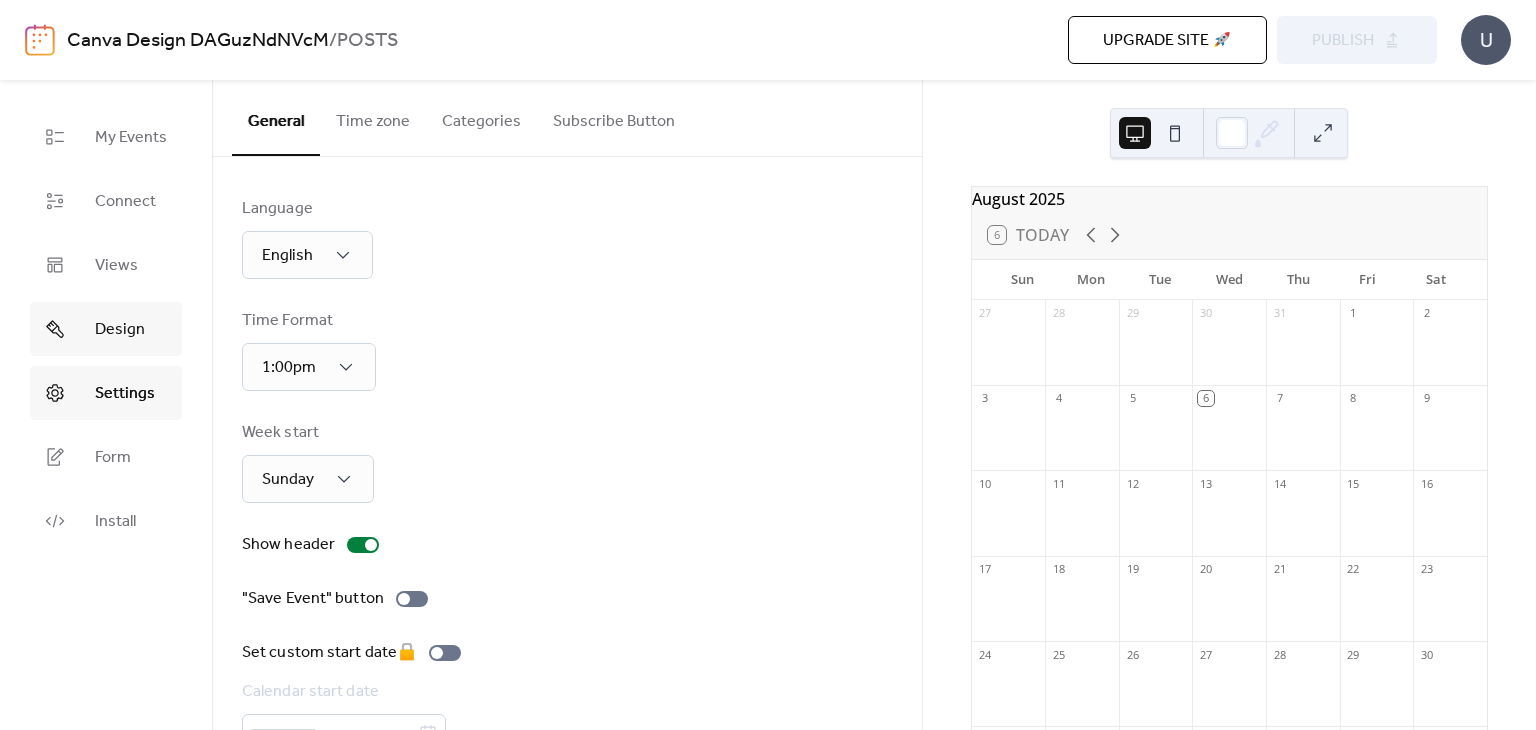 click on "Design" at bounding box center [120, 330] 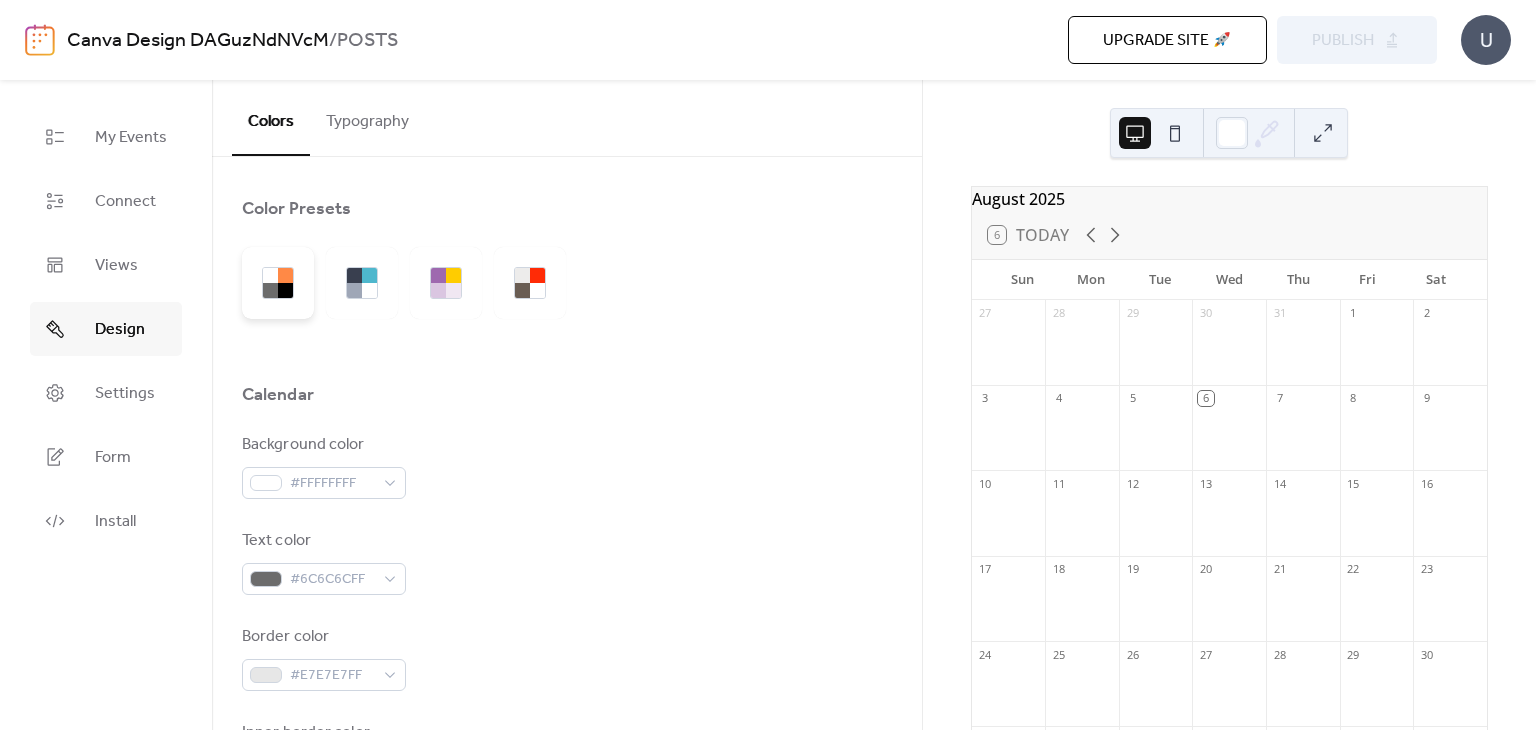 scroll, scrollTop: 0, scrollLeft: 0, axis: both 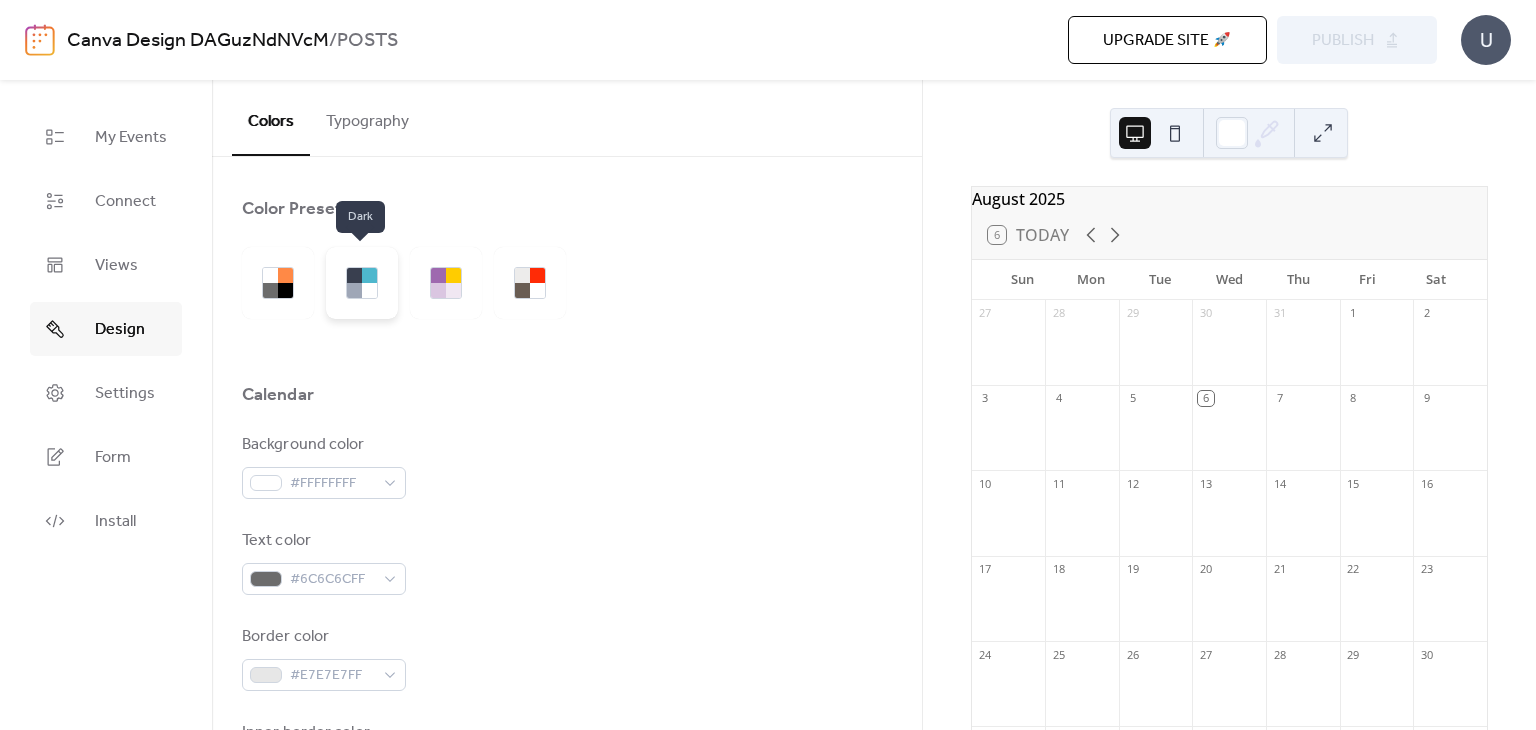 click at bounding box center [369, 290] 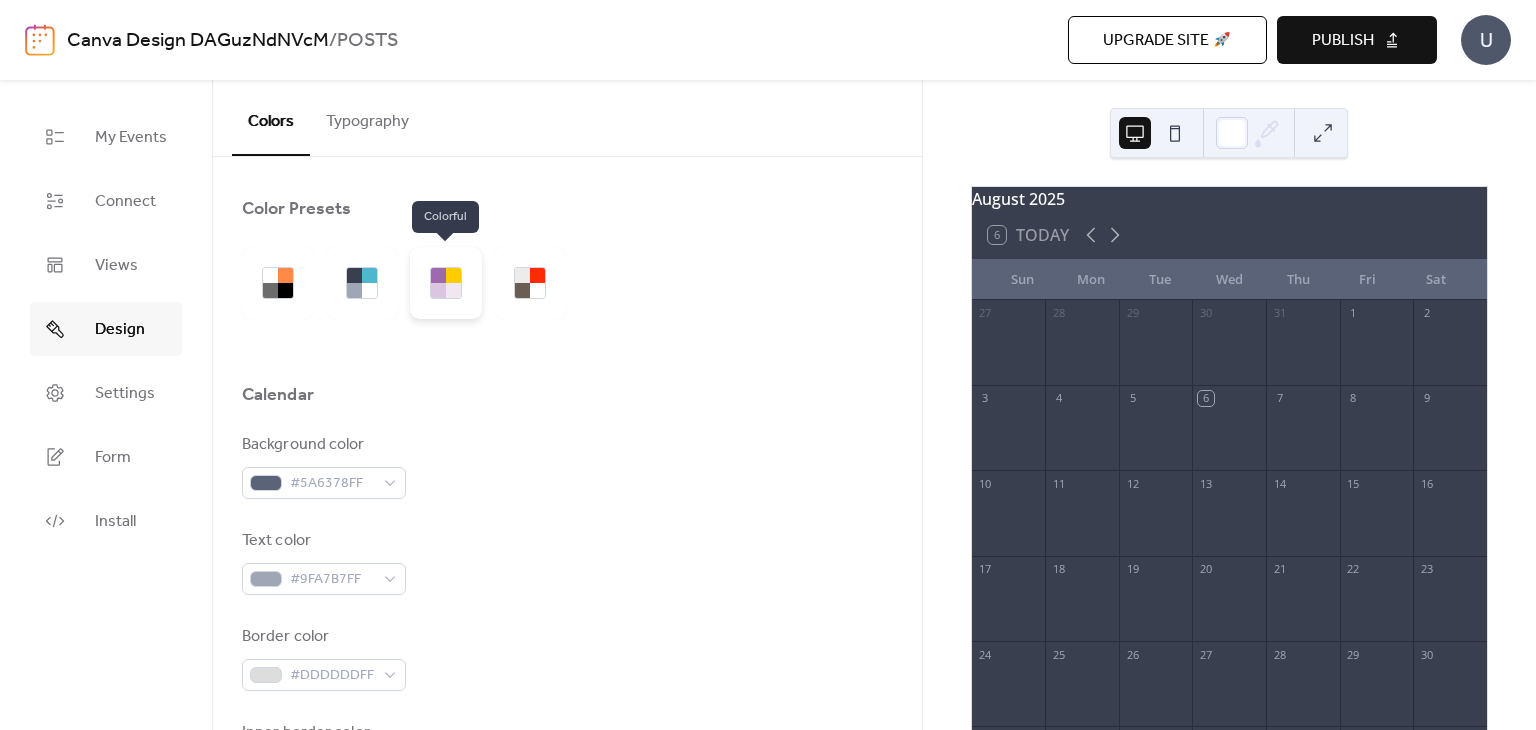 click at bounding box center [446, 283] 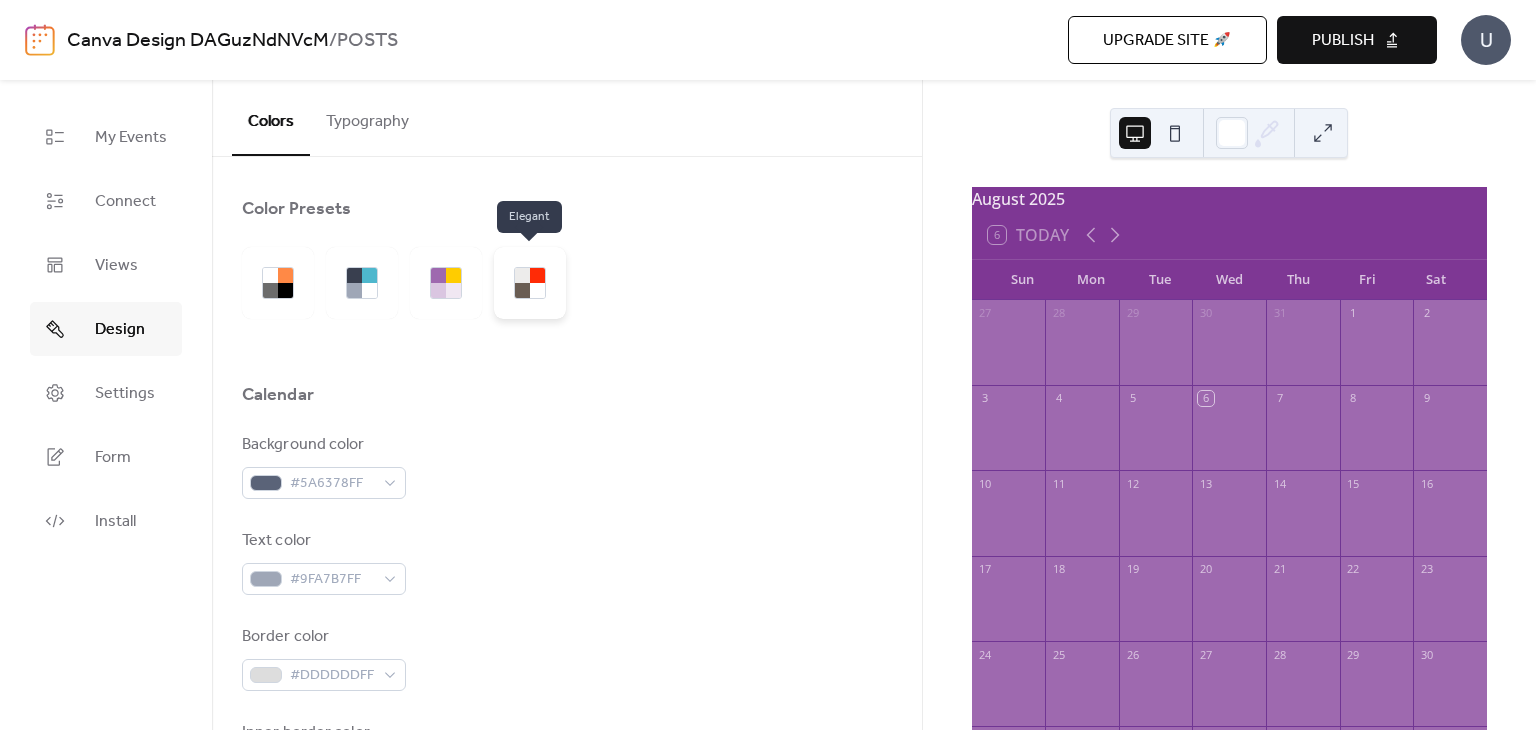 click at bounding box center [537, 290] 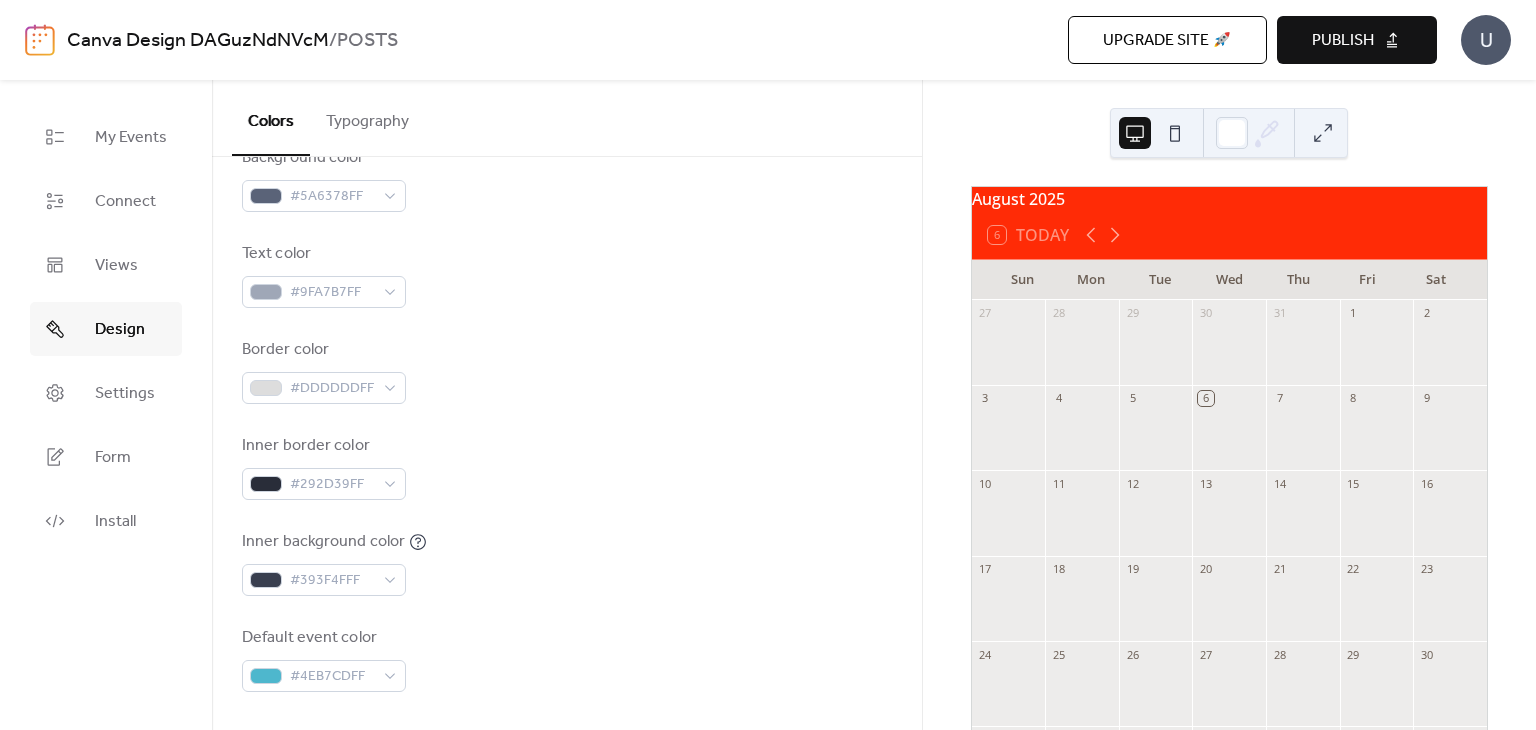 scroll, scrollTop: 0, scrollLeft: 0, axis: both 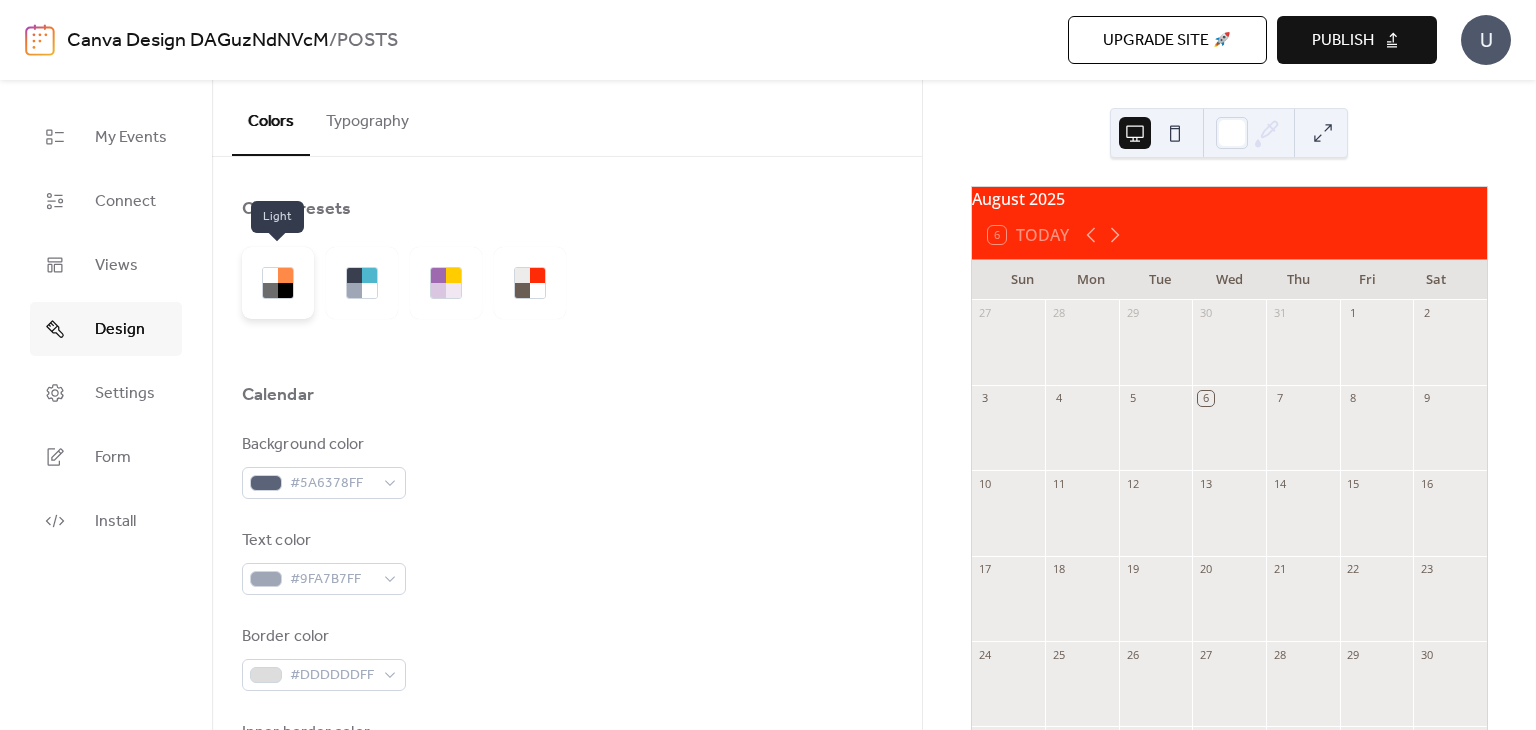 click at bounding box center (285, 275) 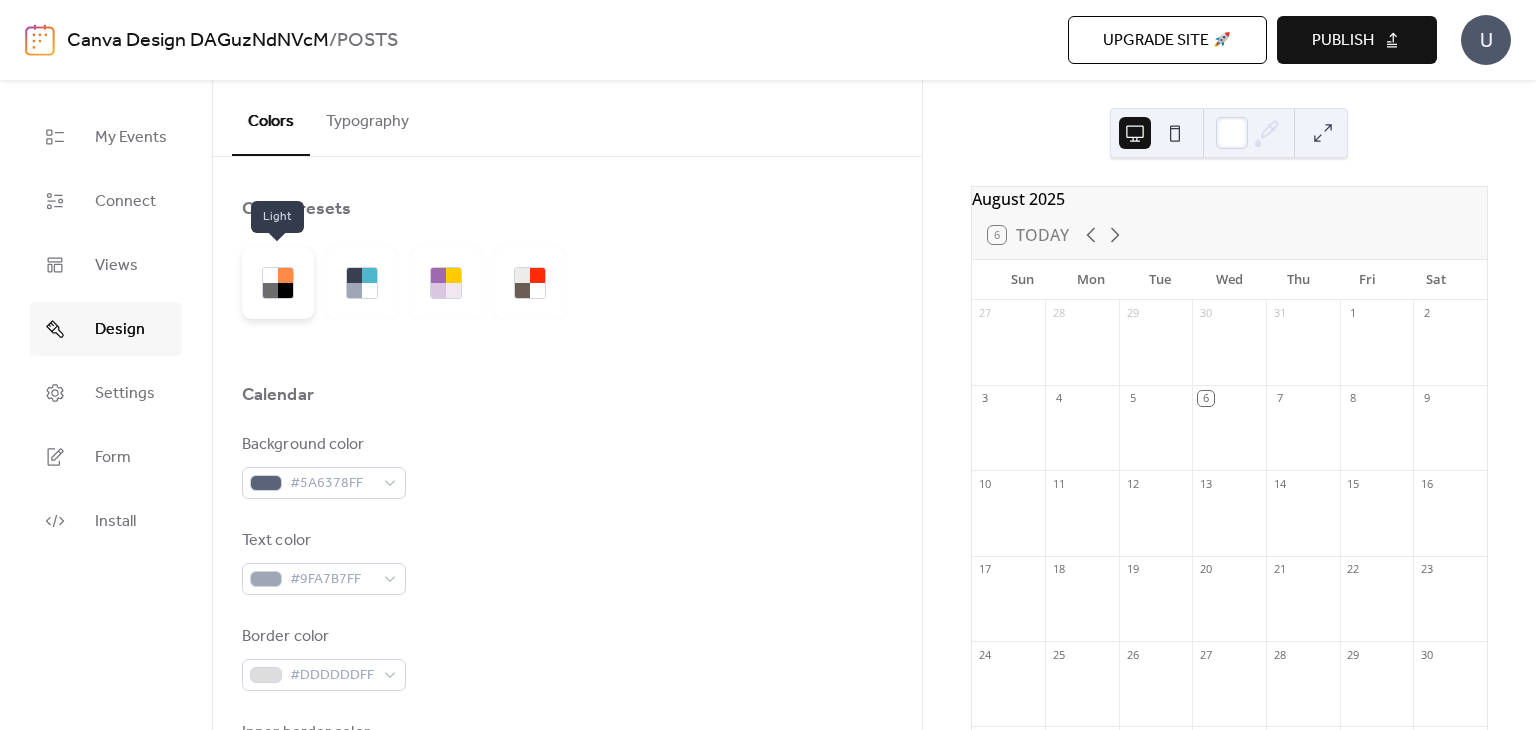 click at bounding box center (285, 275) 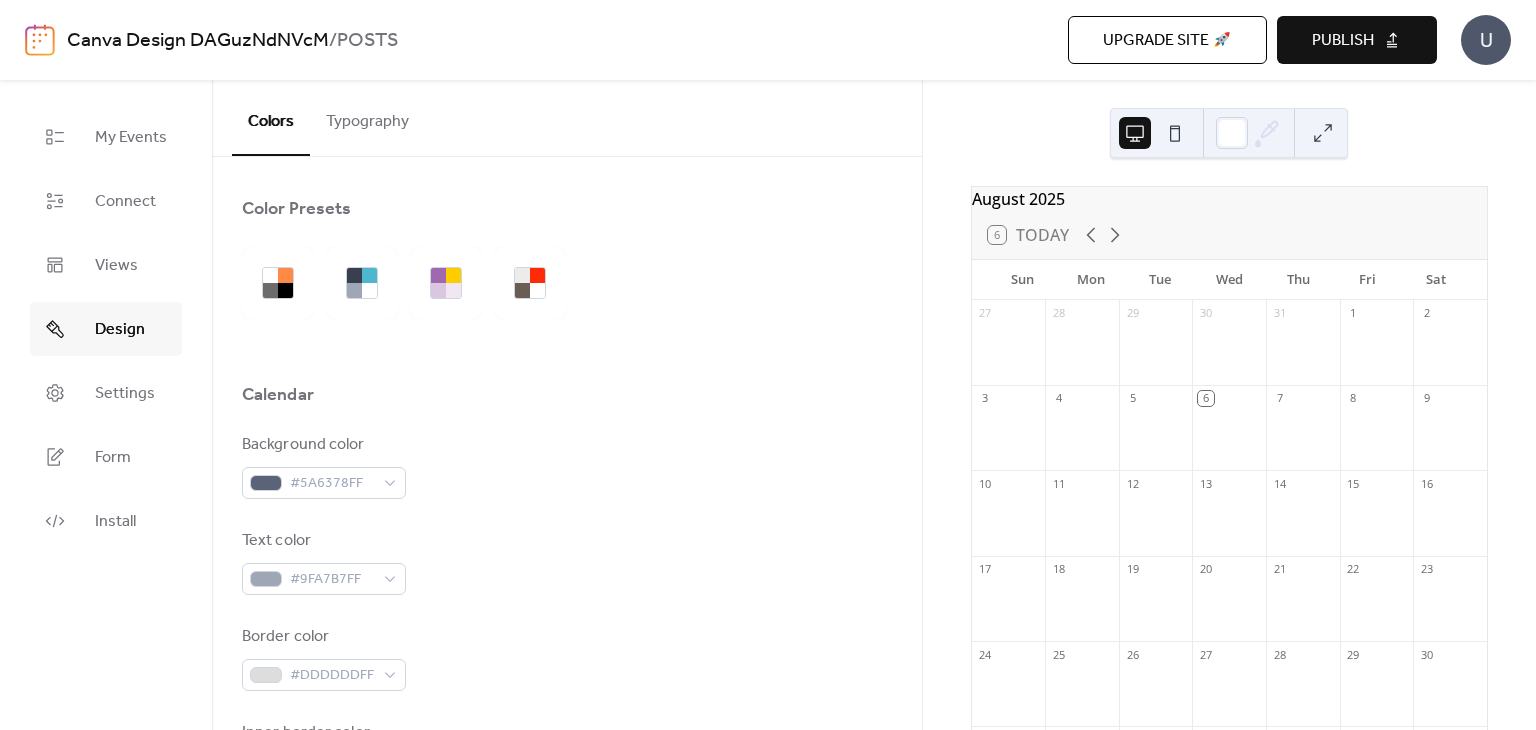 click on "August [YEAR] 6 Today Sun Mon Tue Wed Thu Fri Sat 27 28 29 30 31 1 2 3 4 5 6 7 8 9 10 11 12 13 14 15 16 17 18 19 20 21 22 23 24 25 26 27 28 29 30 31 1 2 3 4 5 6 Powered by EventsCalendar.co" at bounding box center (1229, 405) 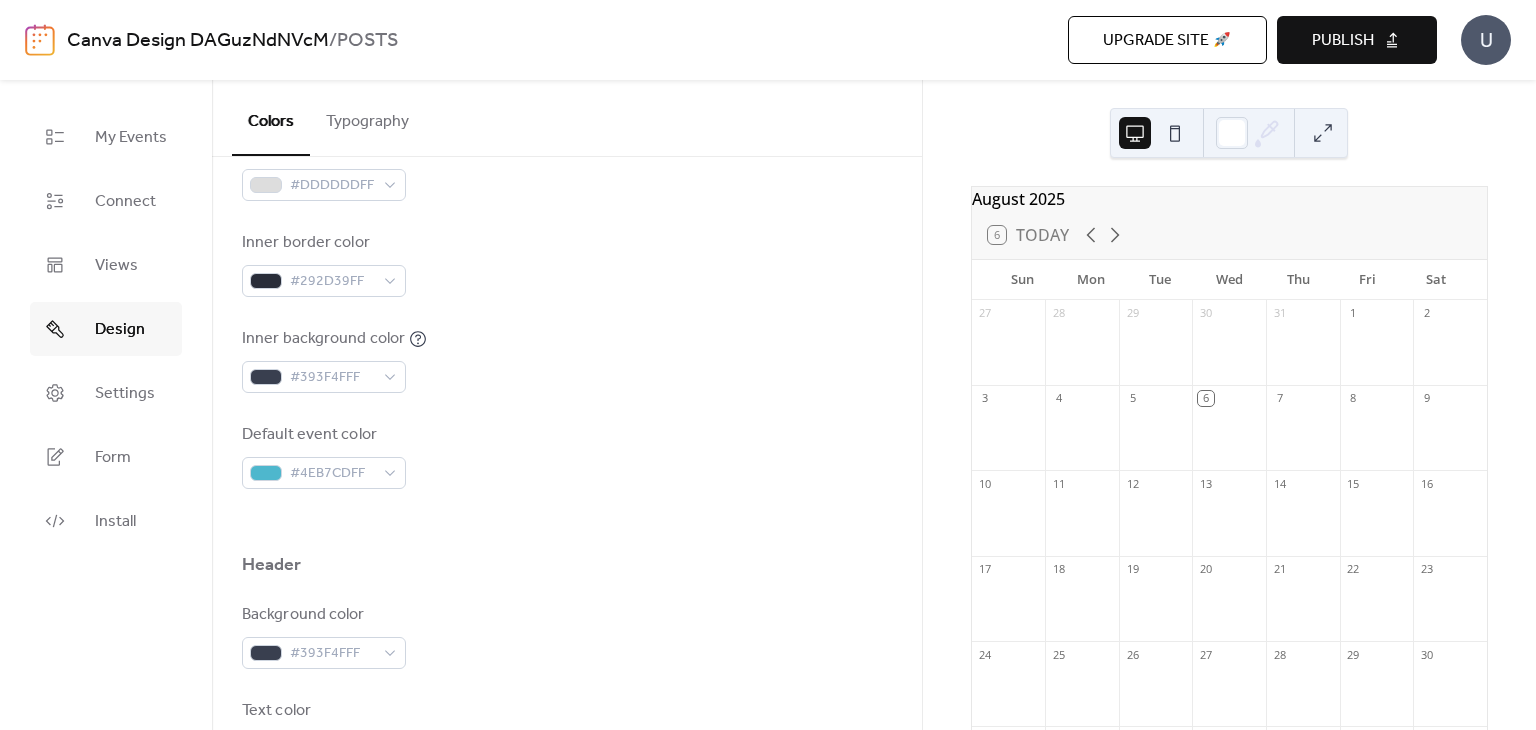 scroll, scrollTop: 501, scrollLeft: 0, axis: vertical 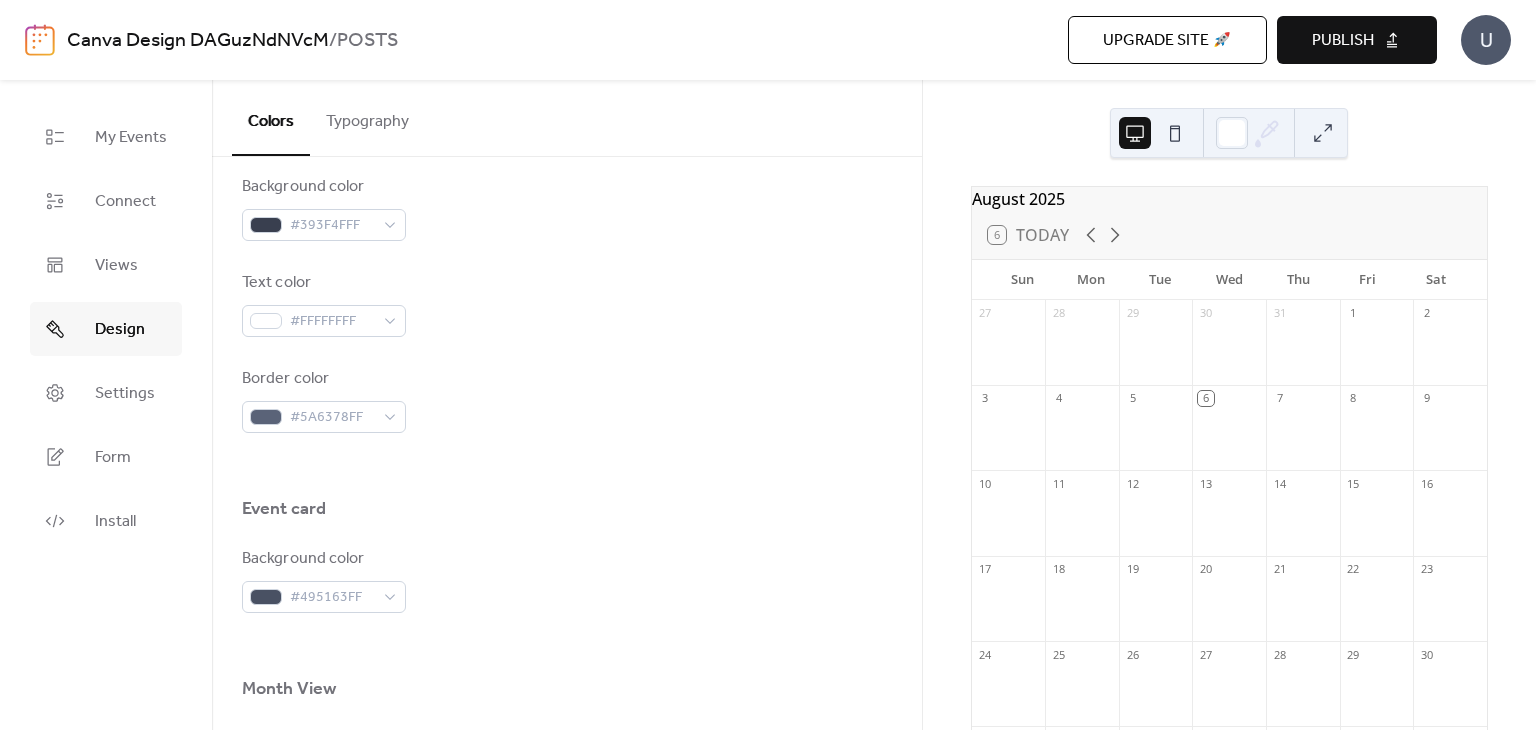 click on "Background color #393F4FFF Text color #FFFFFFFF Border color #5A6378FF" at bounding box center [567, 304] 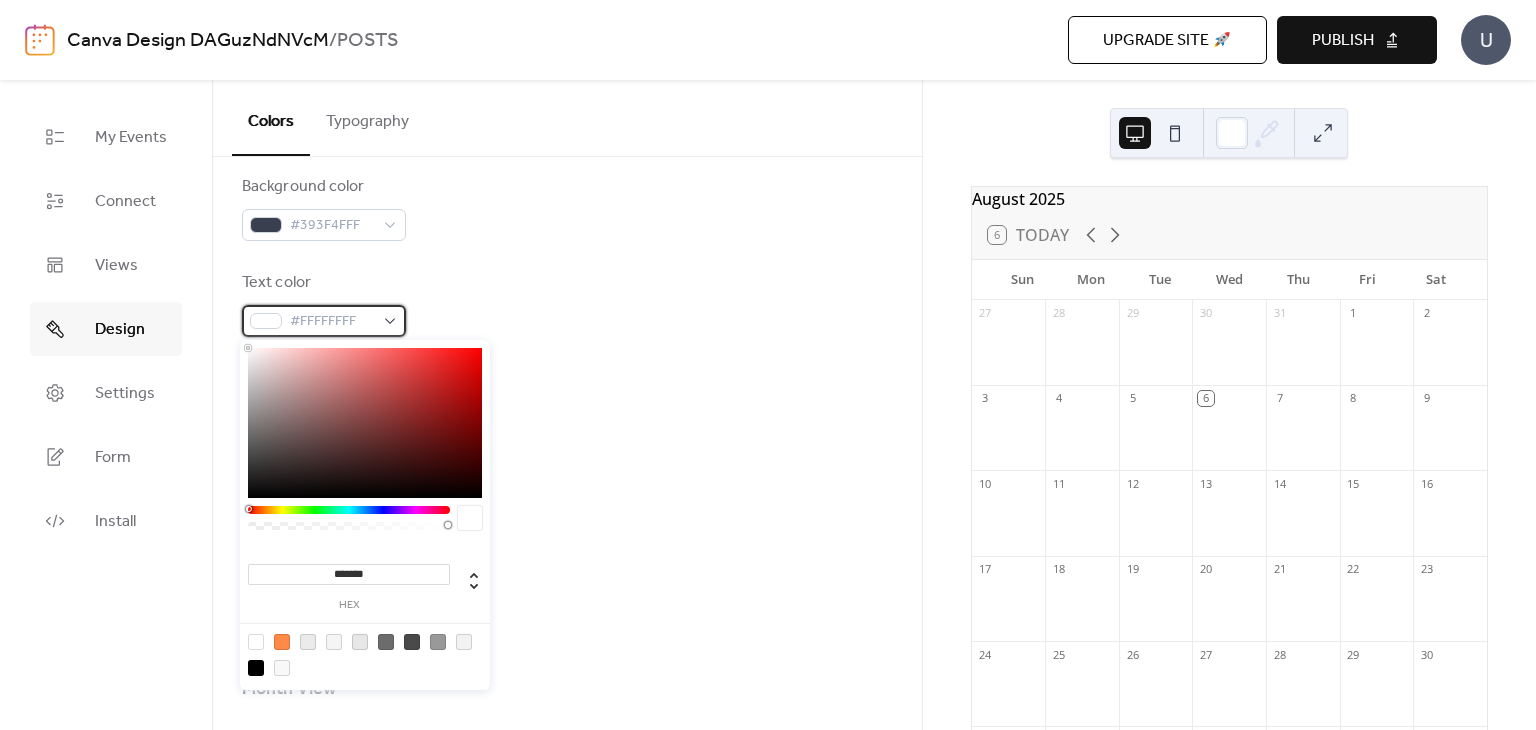 click on "#FFFFFFFF" at bounding box center [332, 322] 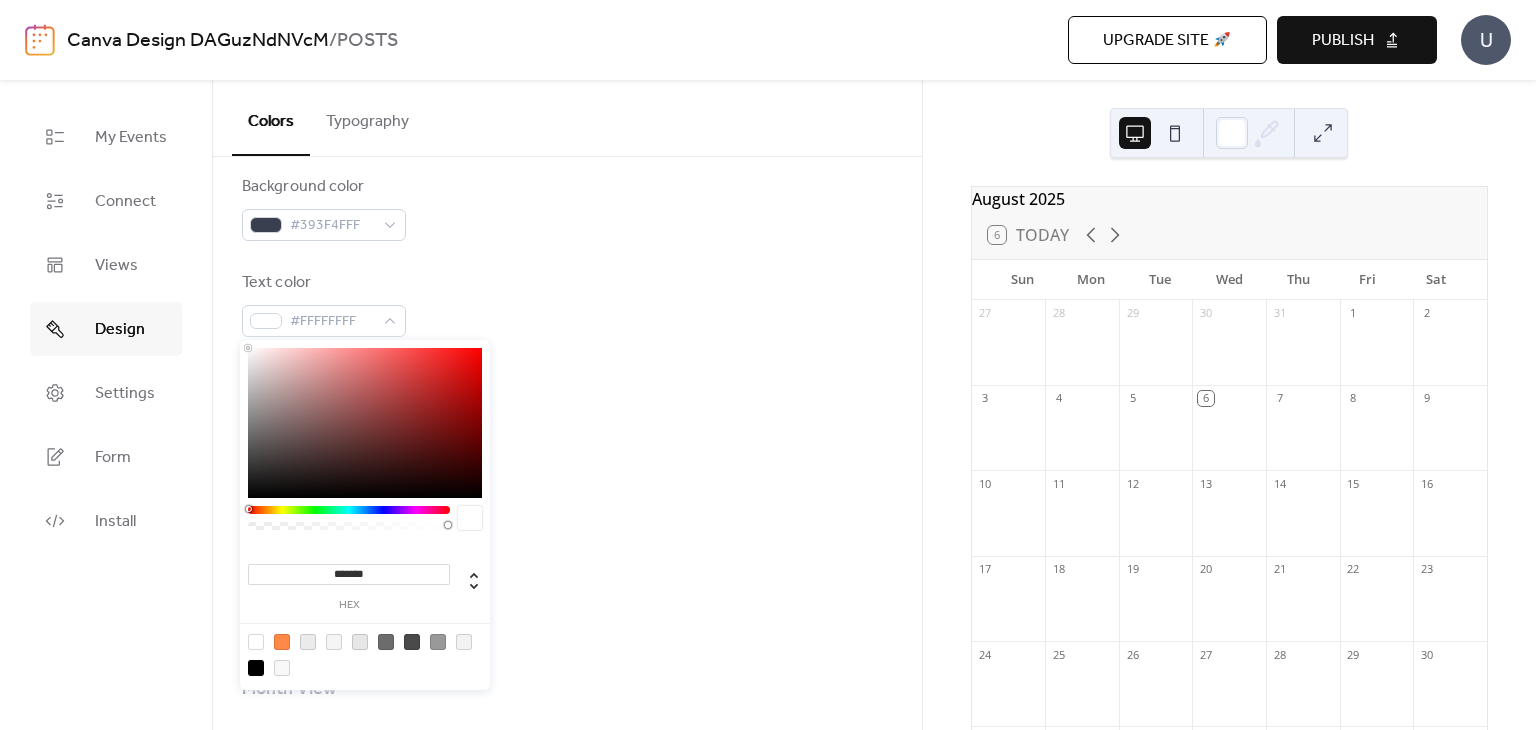 type on "*******" 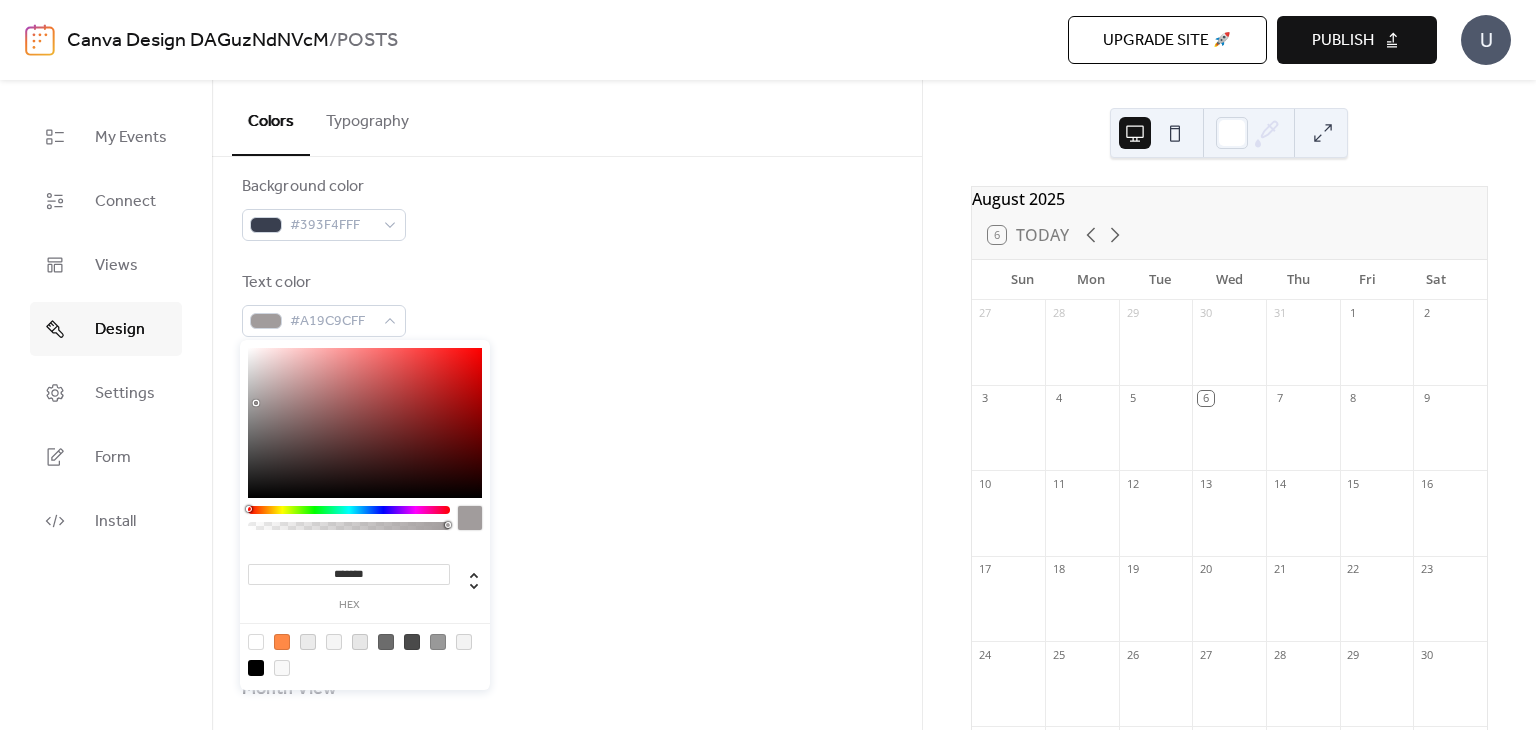 click at bounding box center (365, 423) 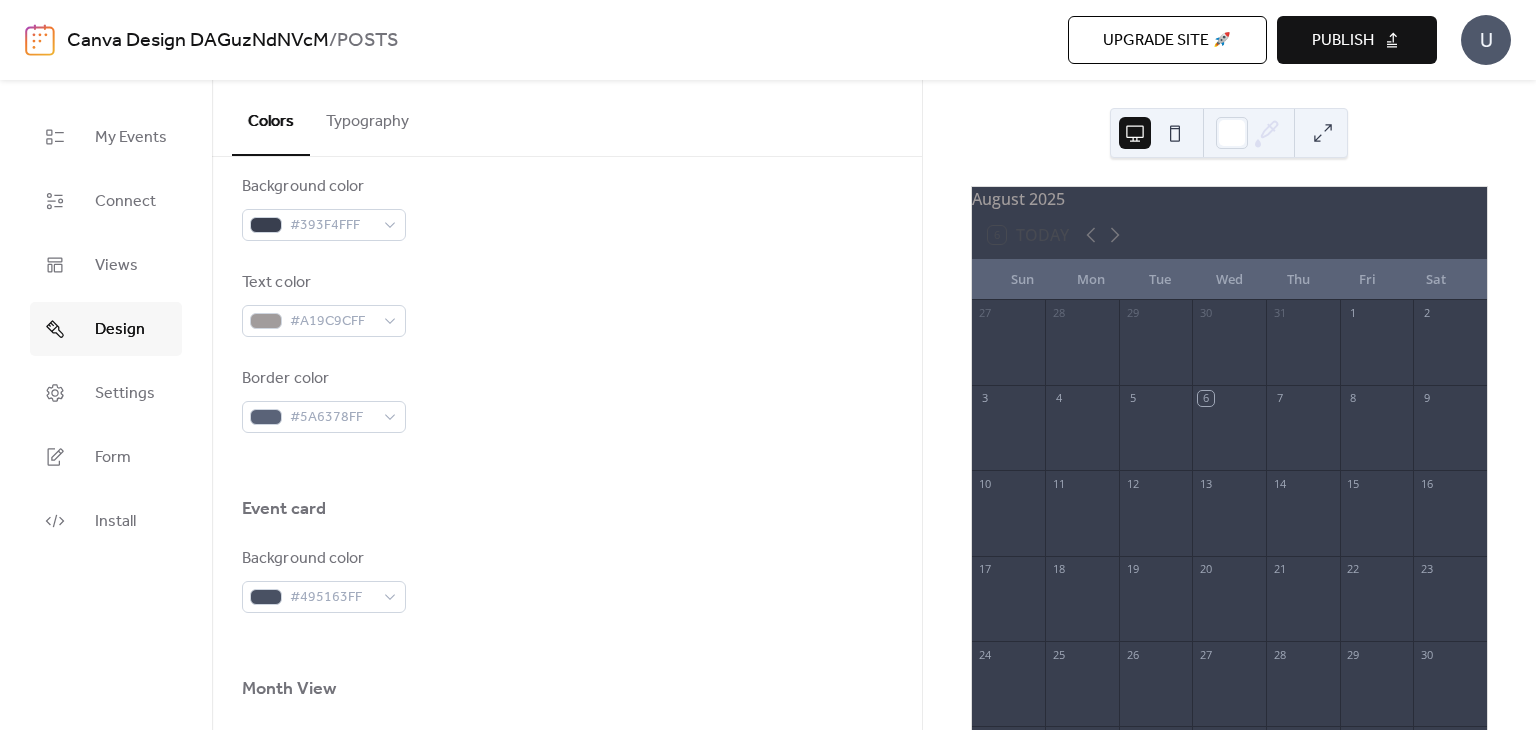 drag, startPoint x: 915, startPoint y: 461, endPoint x: 899, endPoint y: 610, distance: 149.8566 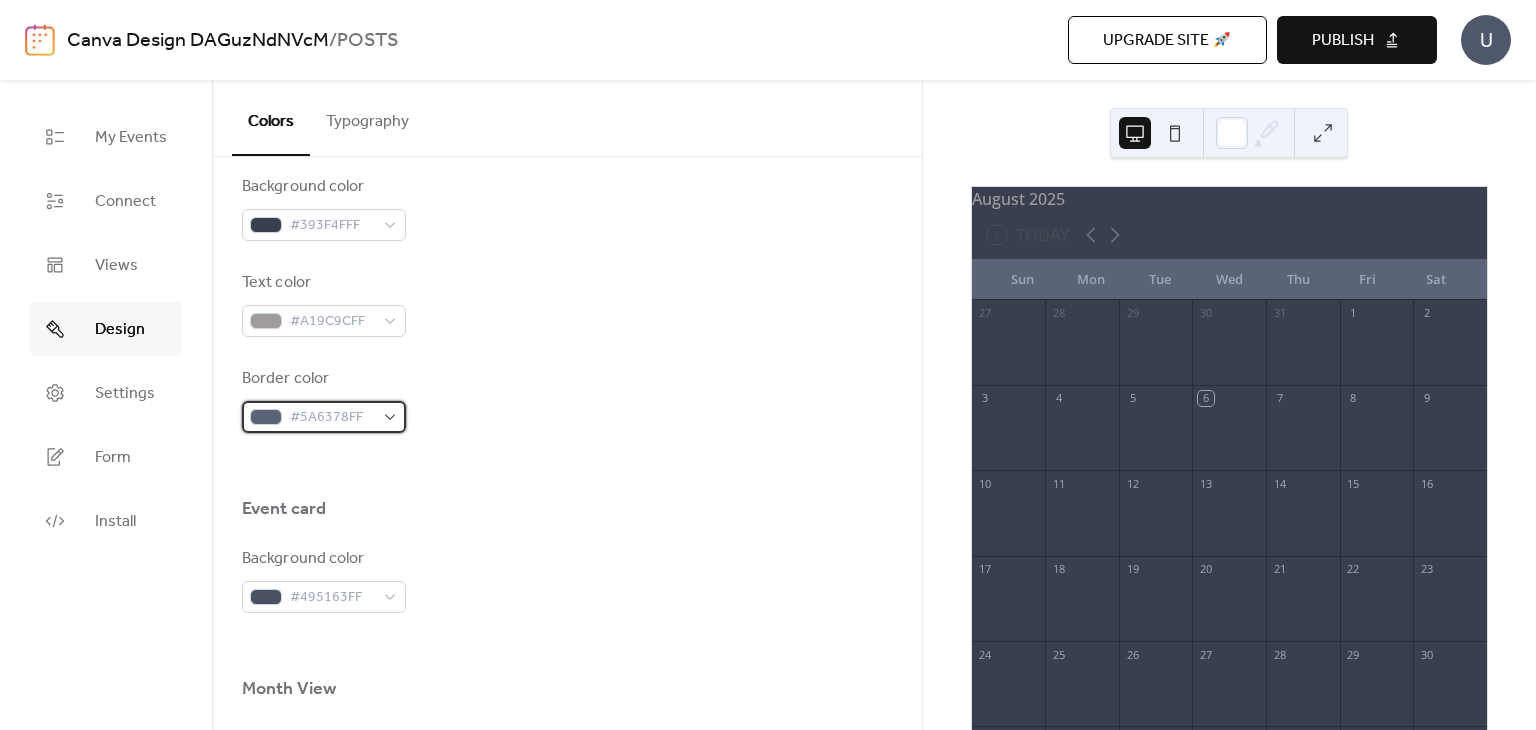 drag, startPoint x: 899, startPoint y: 610, endPoint x: 387, endPoint y: 413, distance: 548.59186 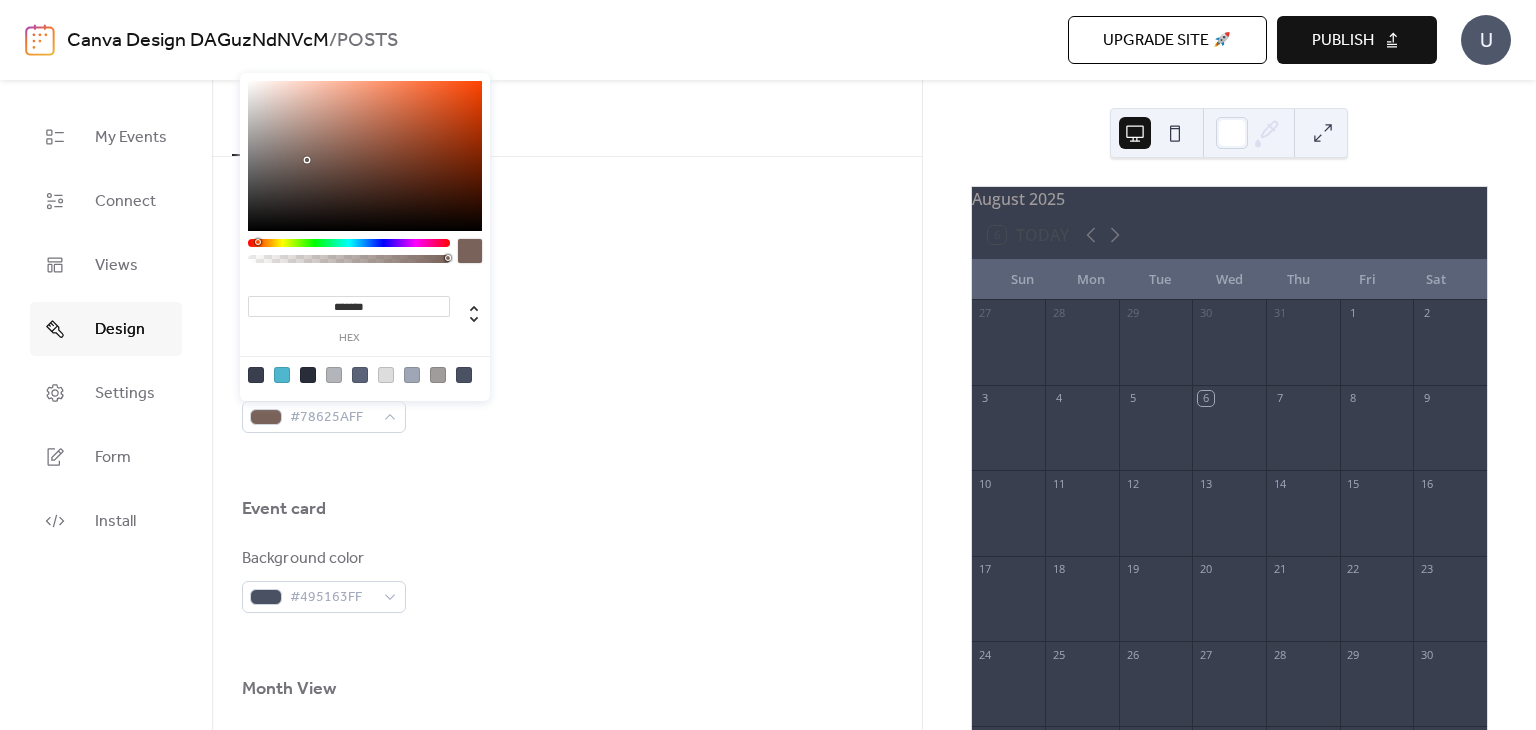 click at bounding box center (349, 243) 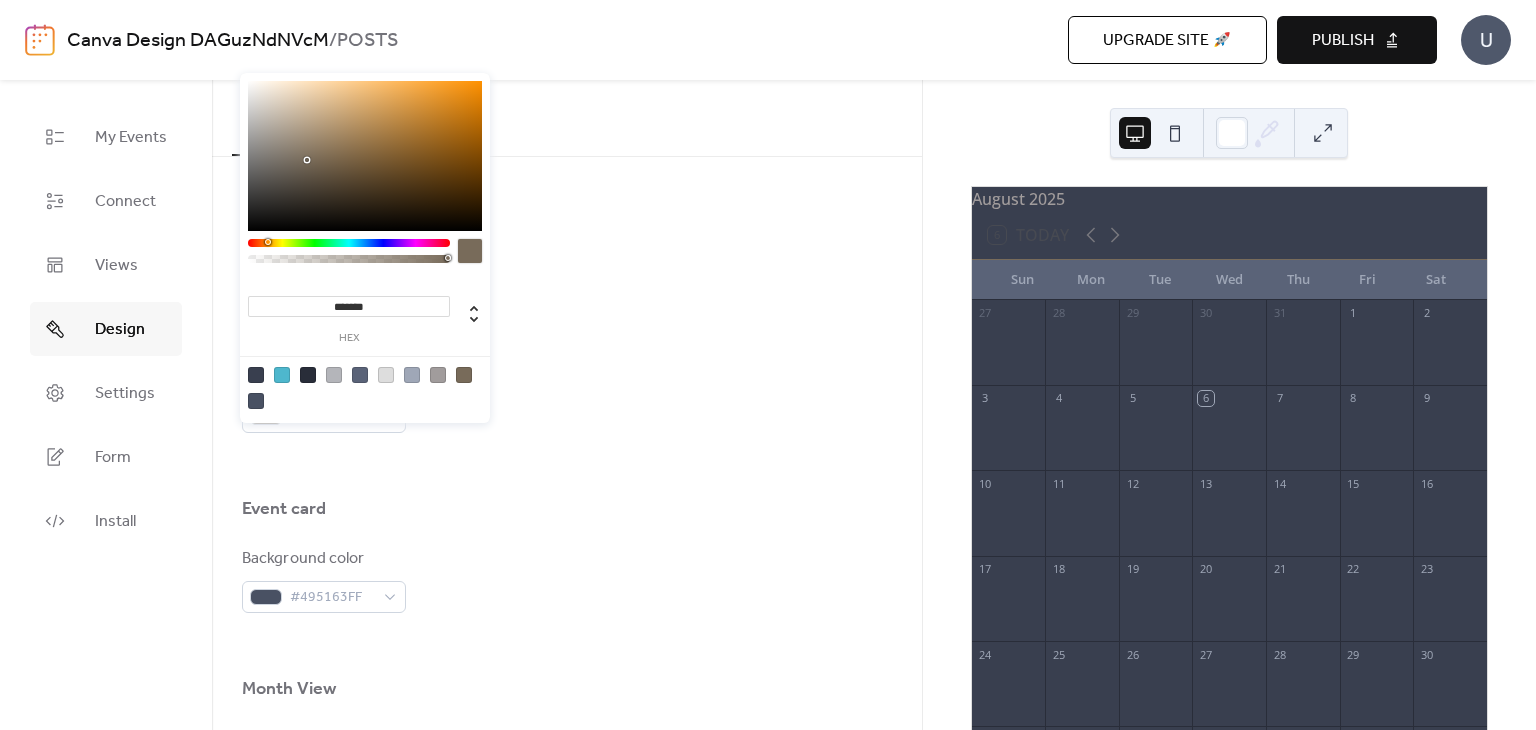 type on "*******" 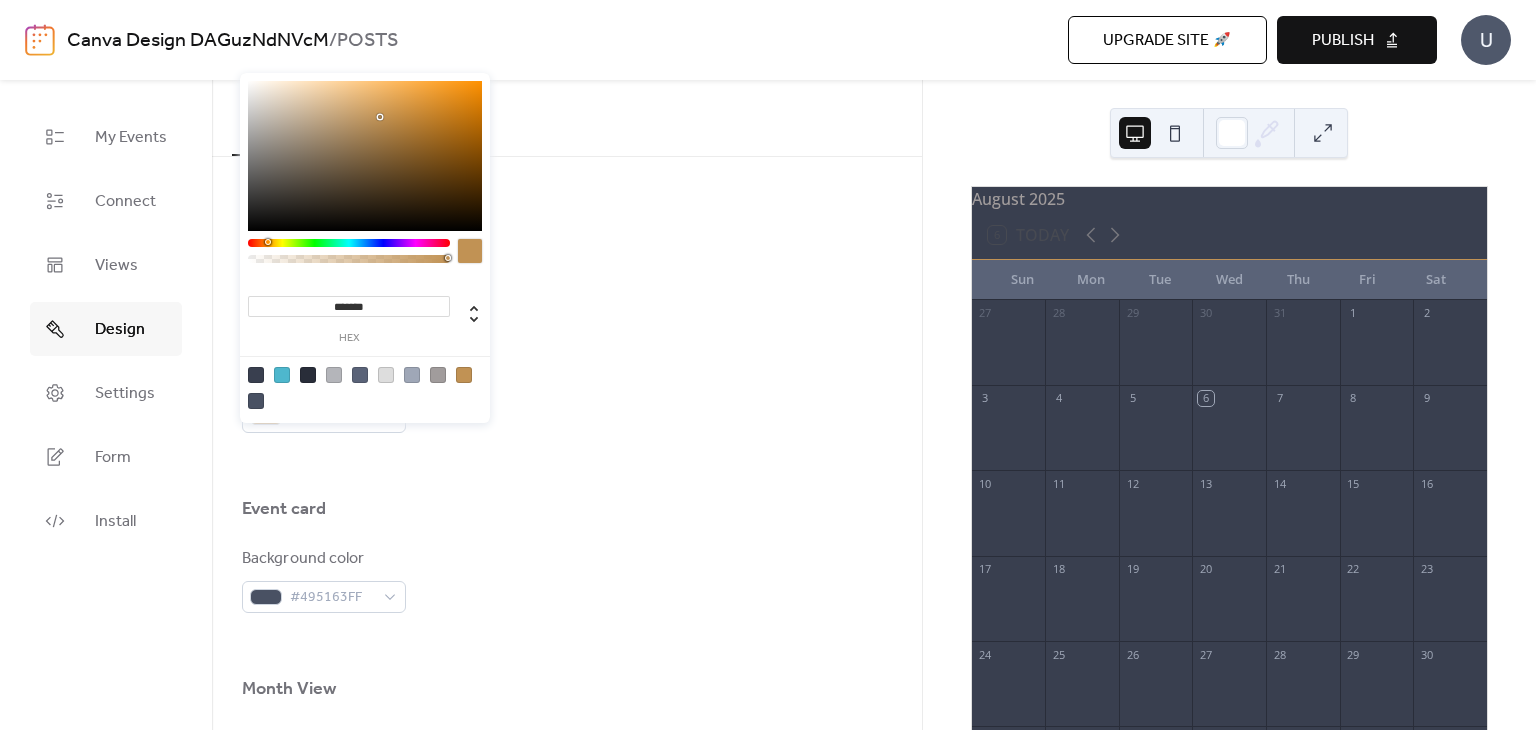click on "Text color #A19C9CFF" at bounding box center (567, 304) 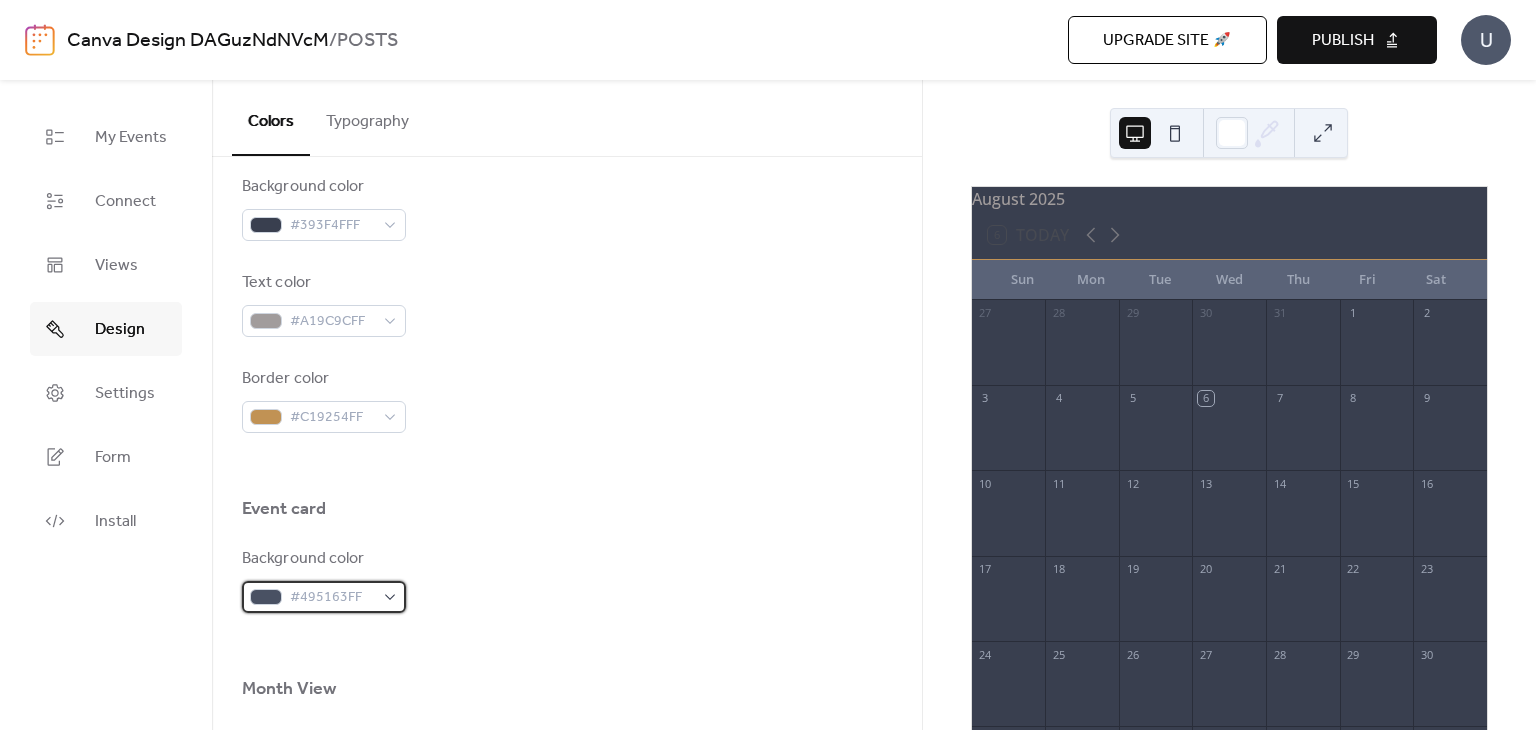 click on "#495163FF" at bounding box center (324, 597) 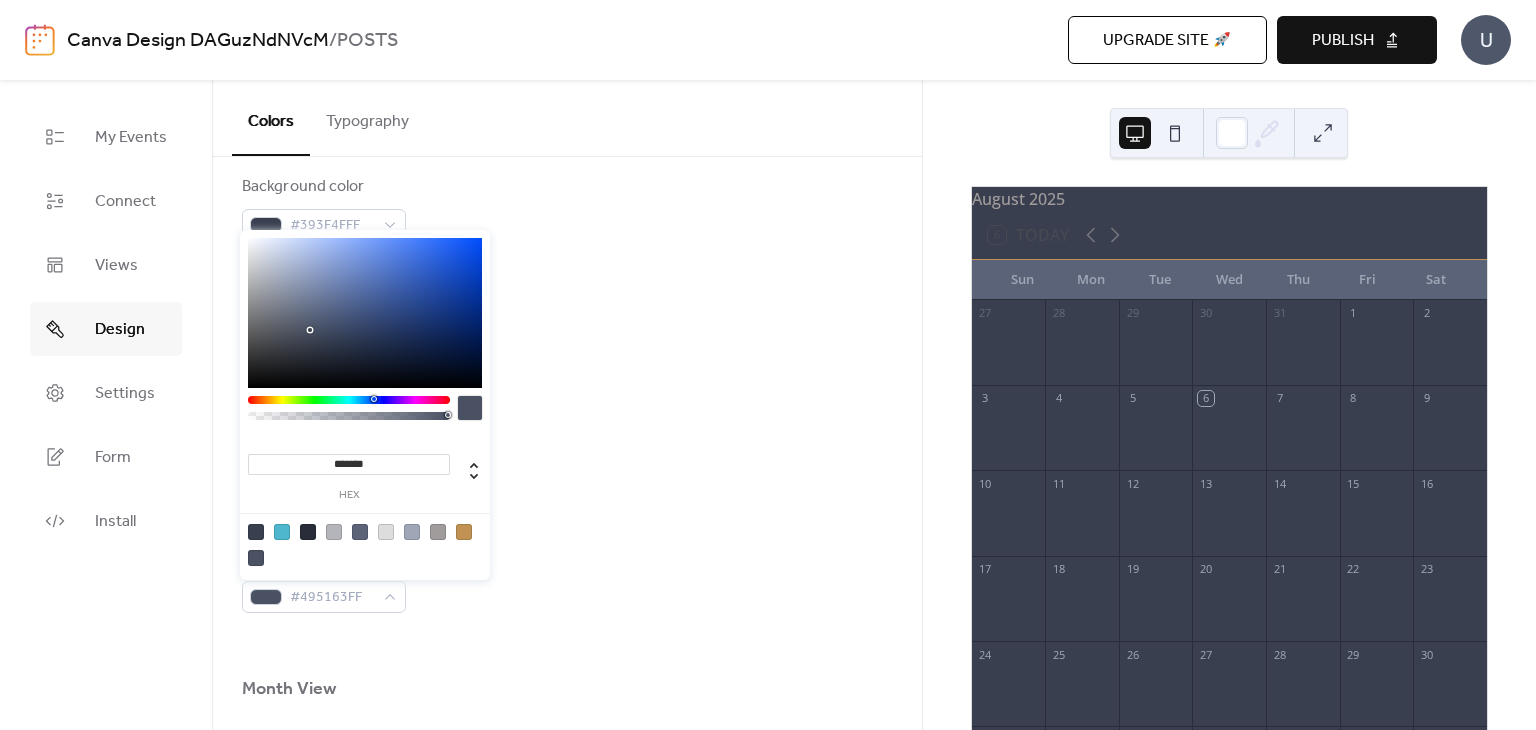 click at bounding box center (464, 532) 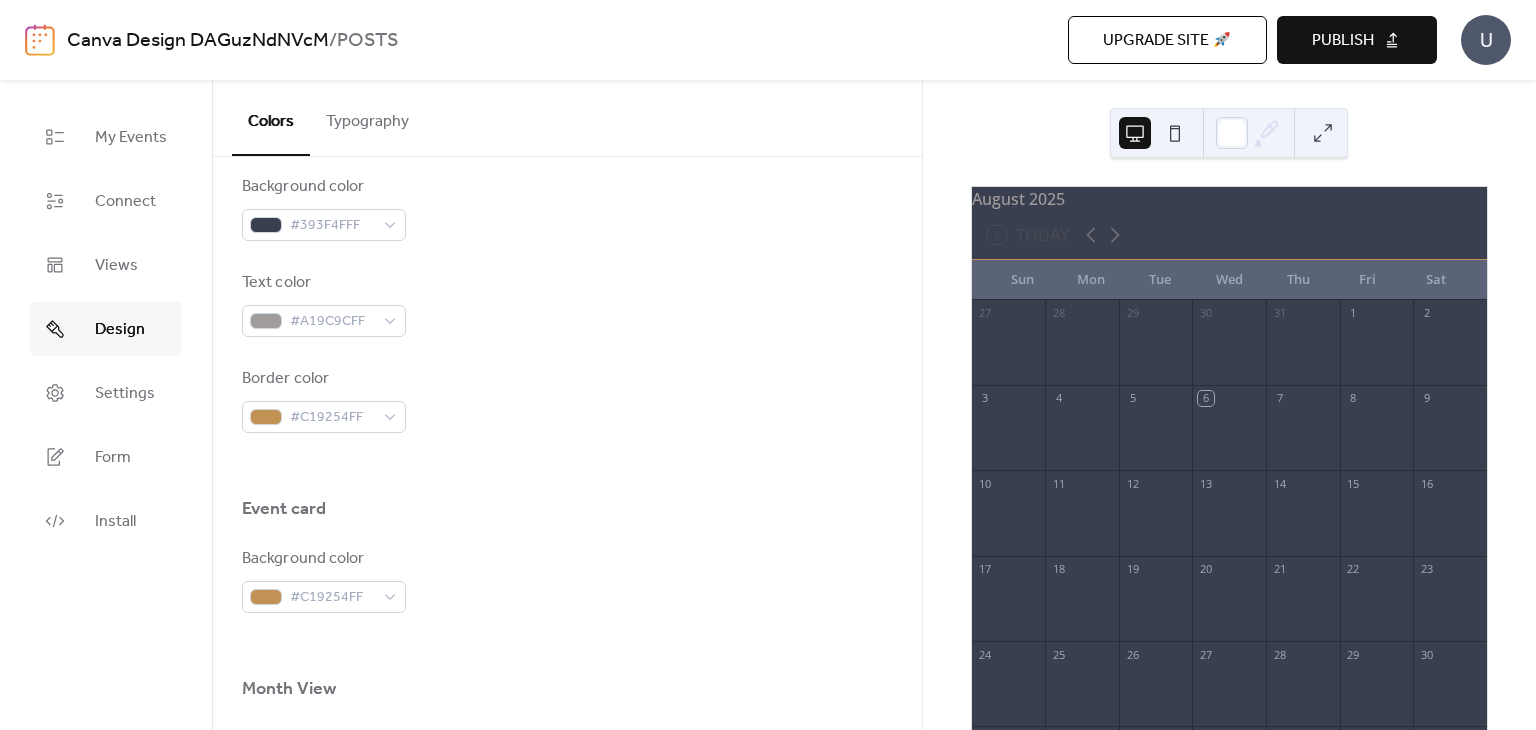 click on "Event card" at bounding box center [567, 514] 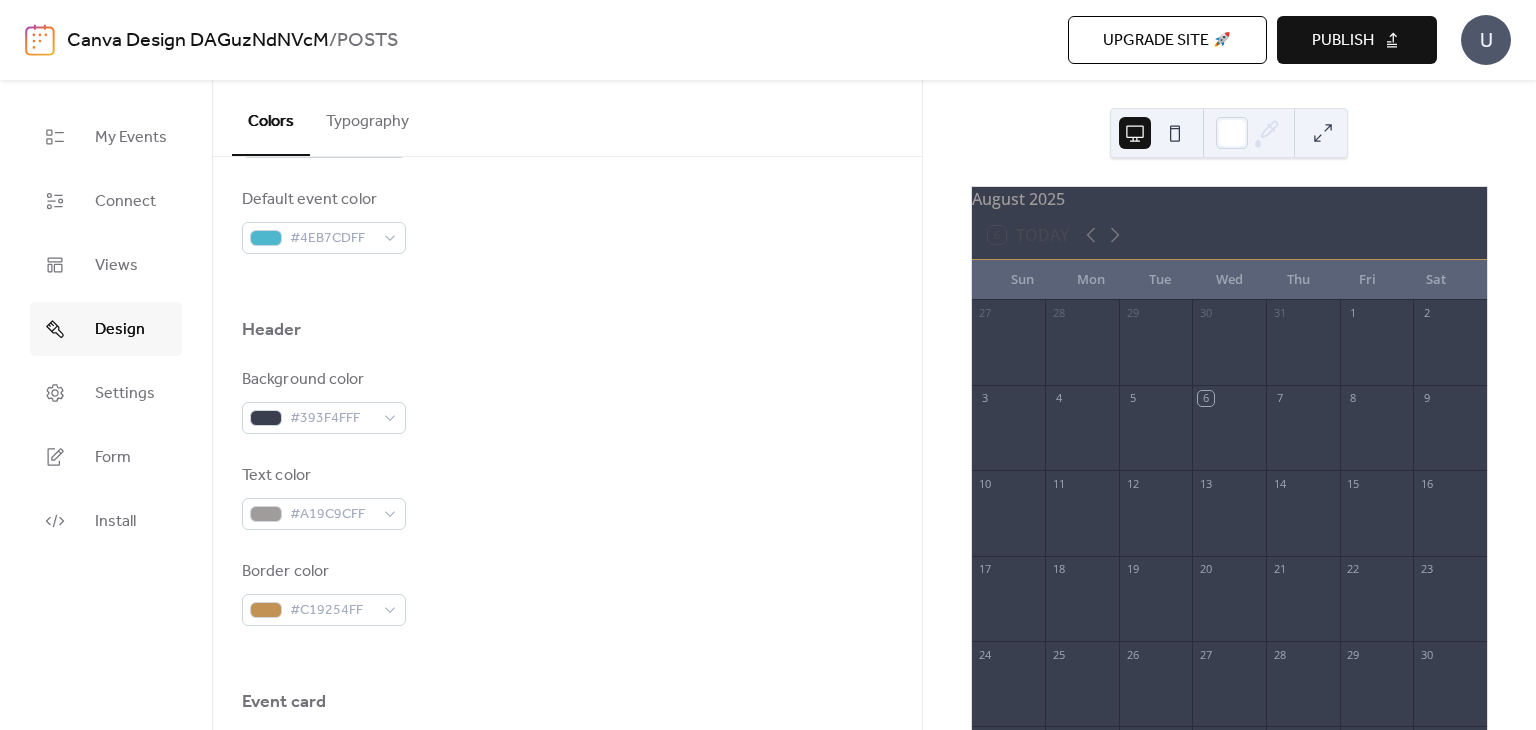 scroll, scrollTop: 712, scrollLeft: 0, axis: vertical 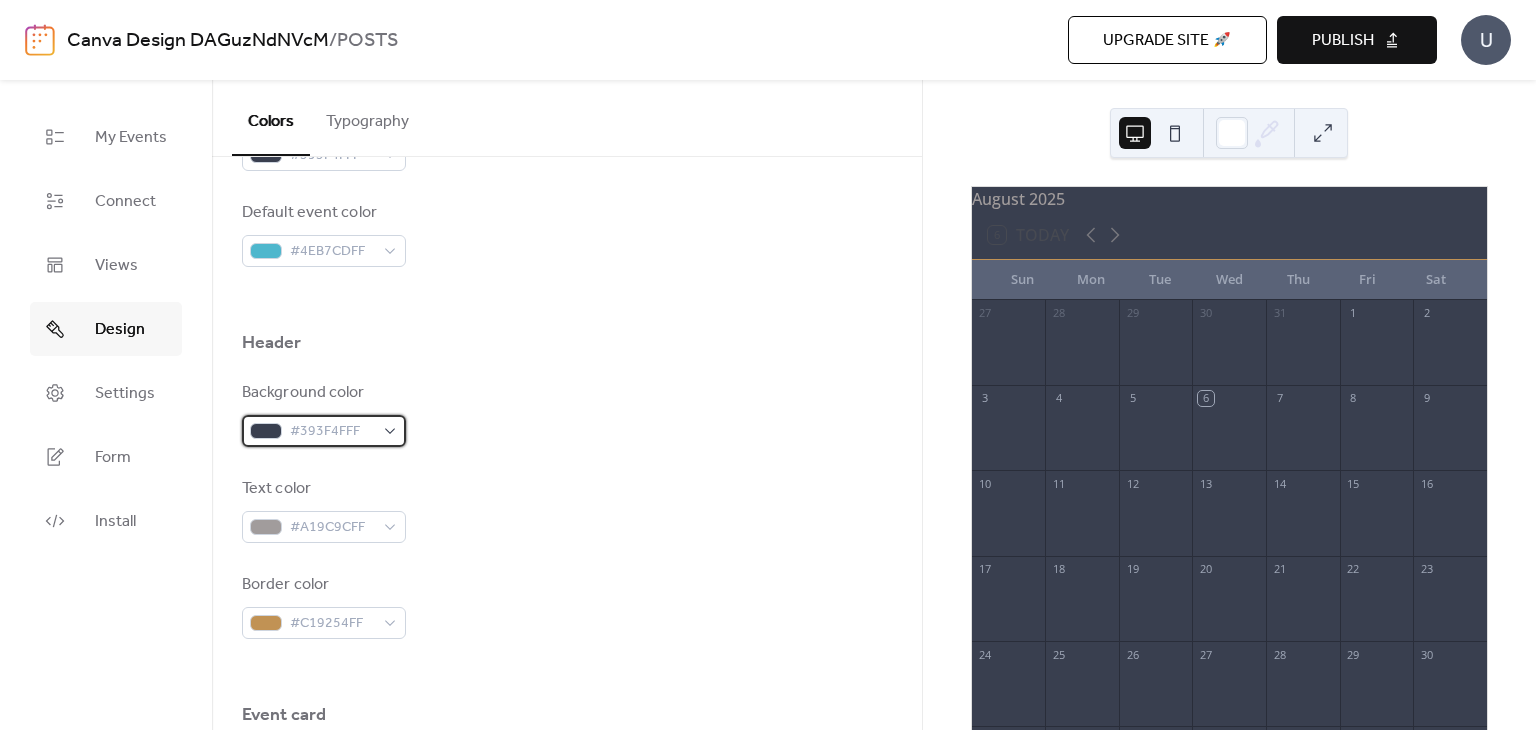 click on "#393F4FFF" at bounding box center (332, 432) 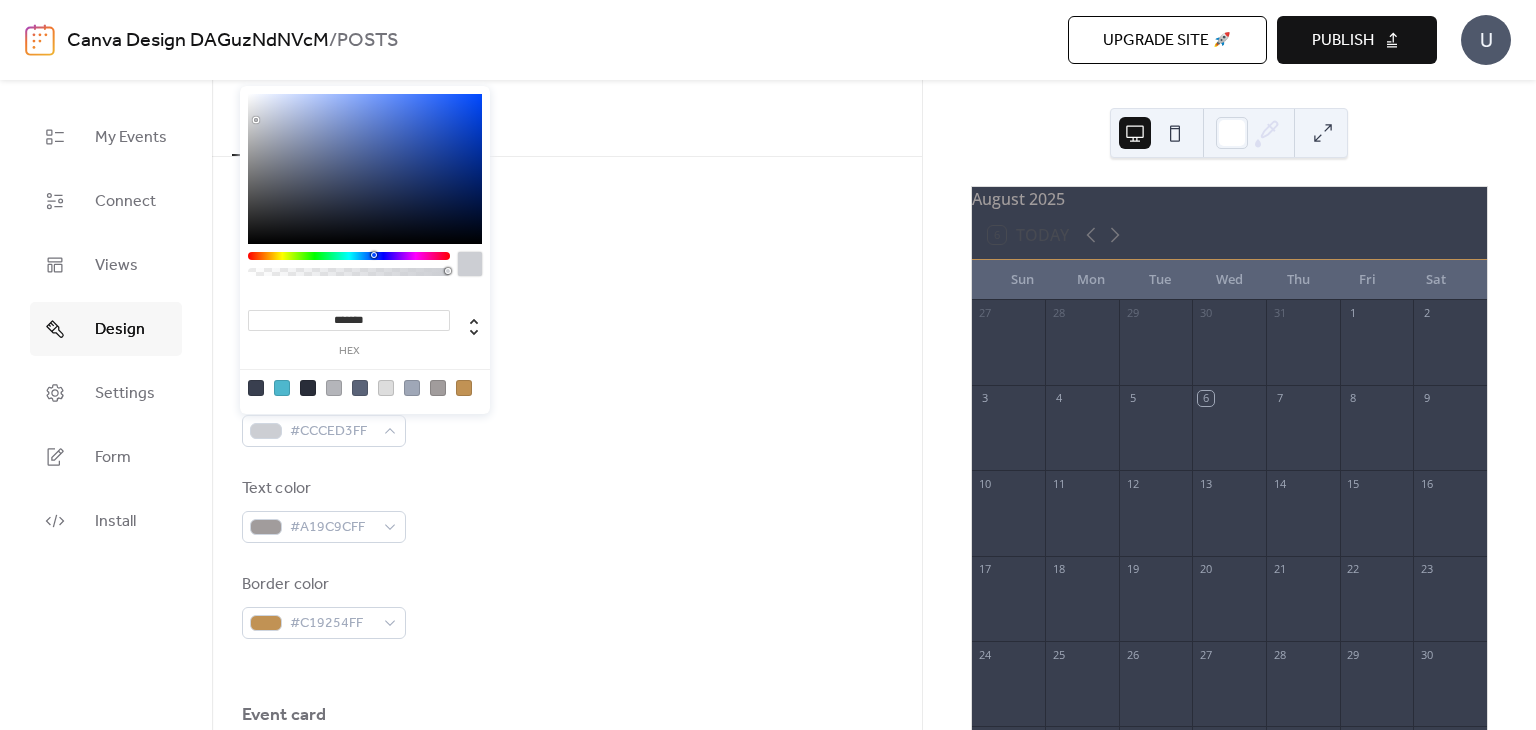 drag, startPoint x: 286, startPoint y: 132, endPoint x: 252, endPoint y: 117, distance: 37.161808 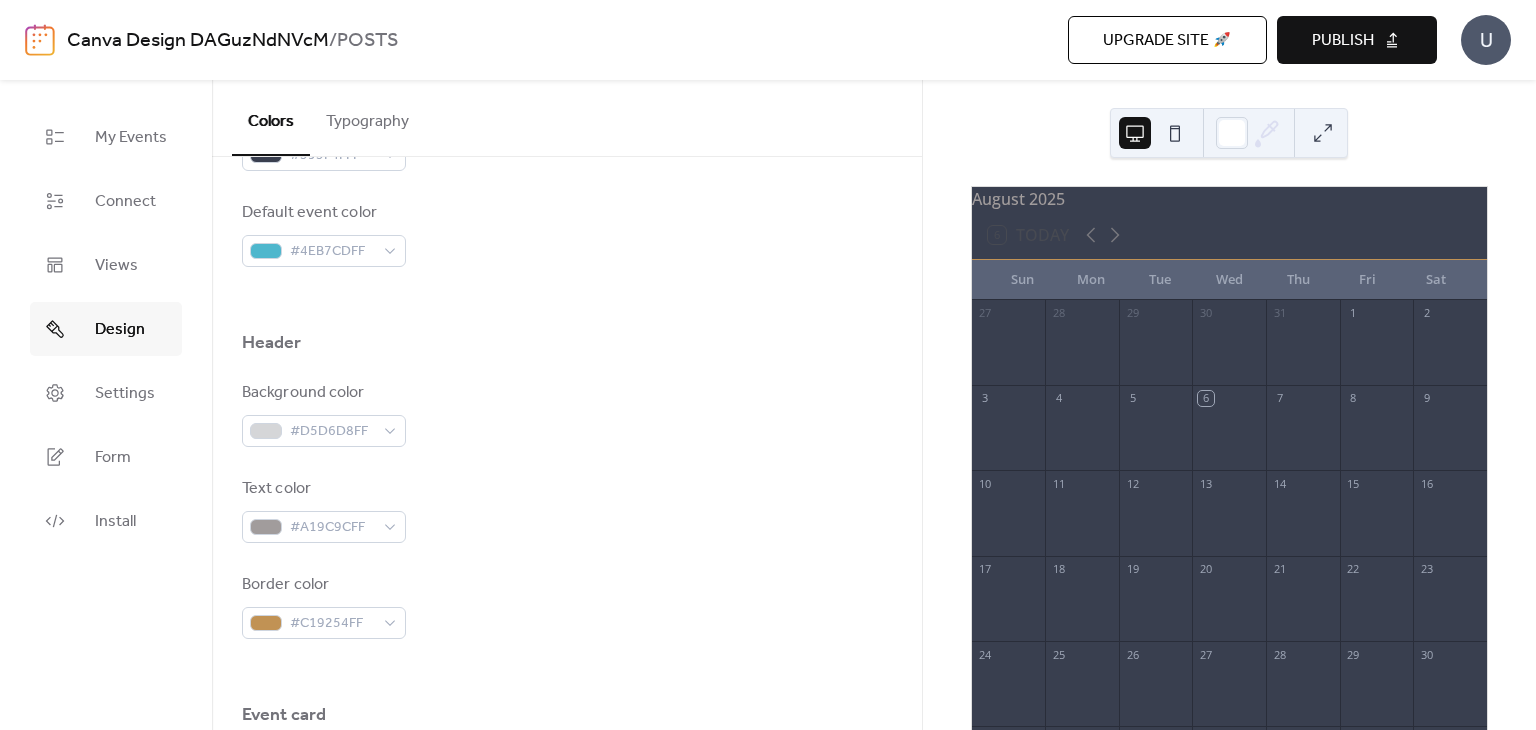 click at bounding box center (567, 373) 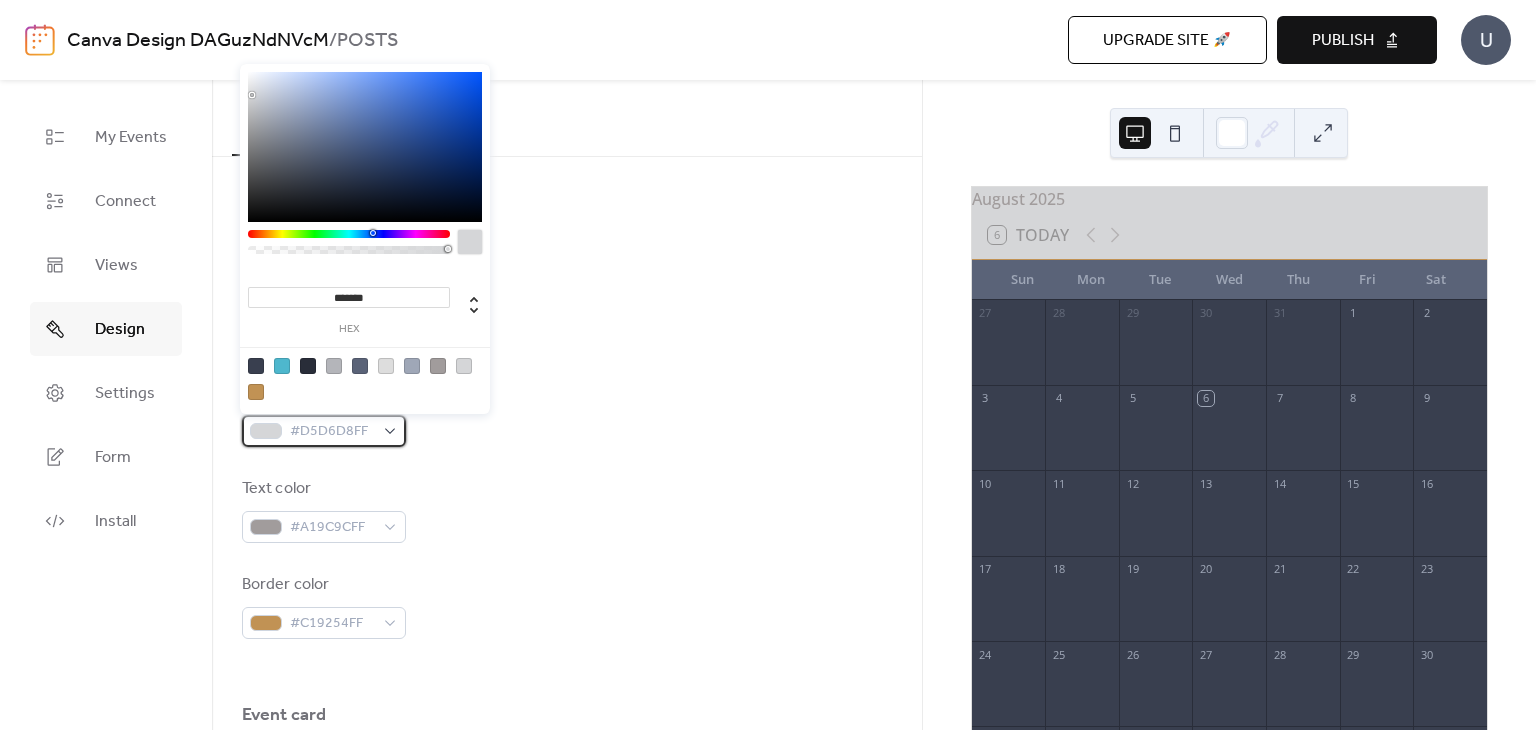 click on "#D5D6D8FF" at bounding box center [324, 431] 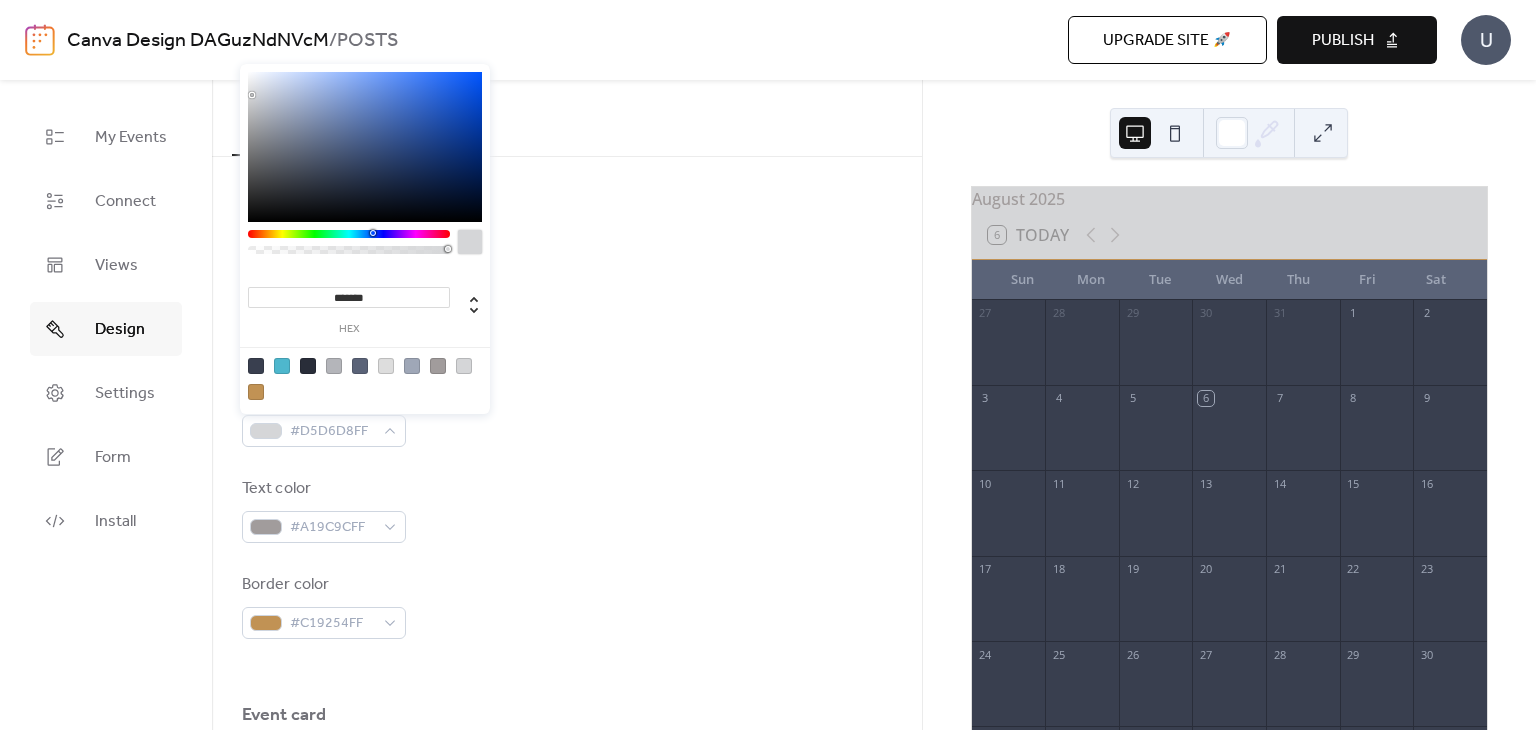 click at bounding box center (349, 234) 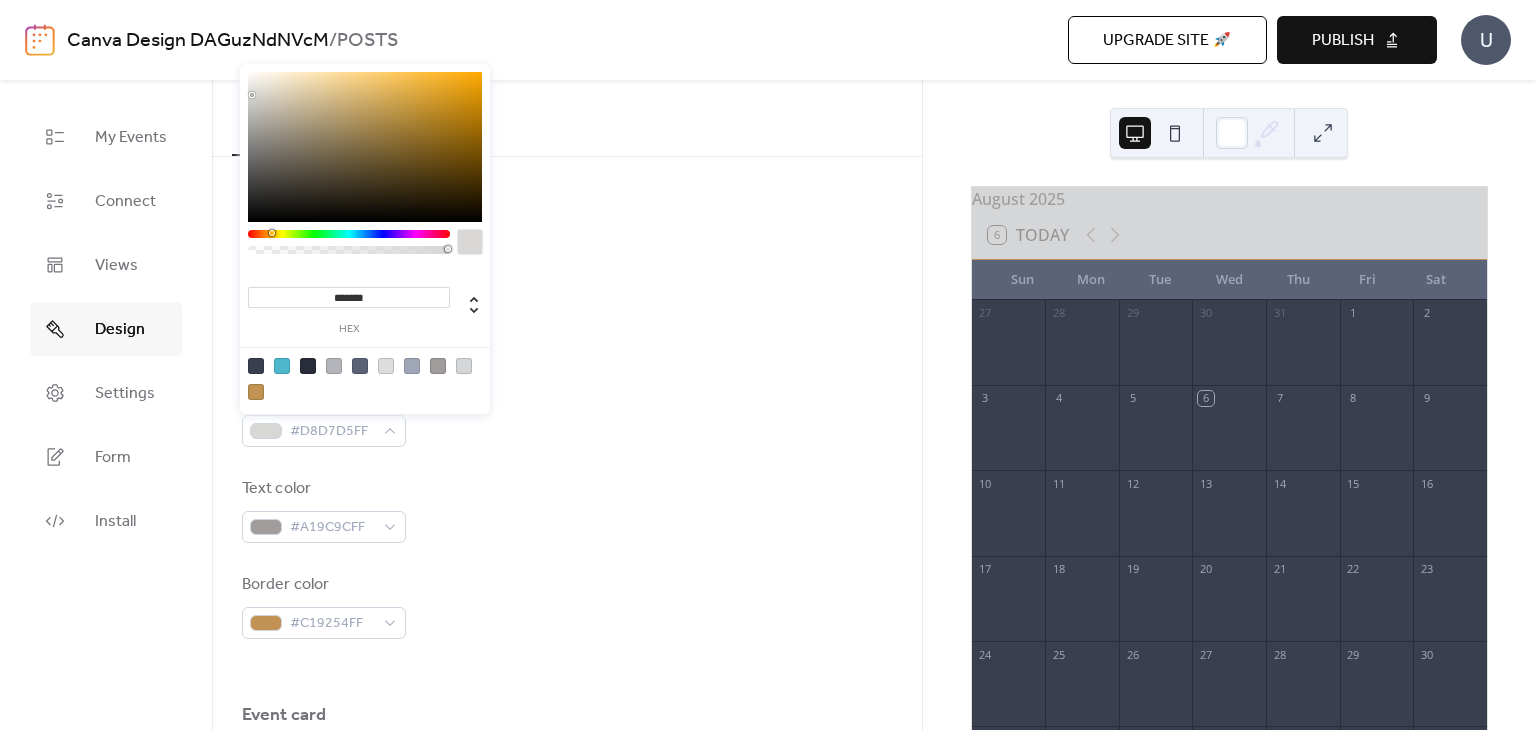 type on "*******" 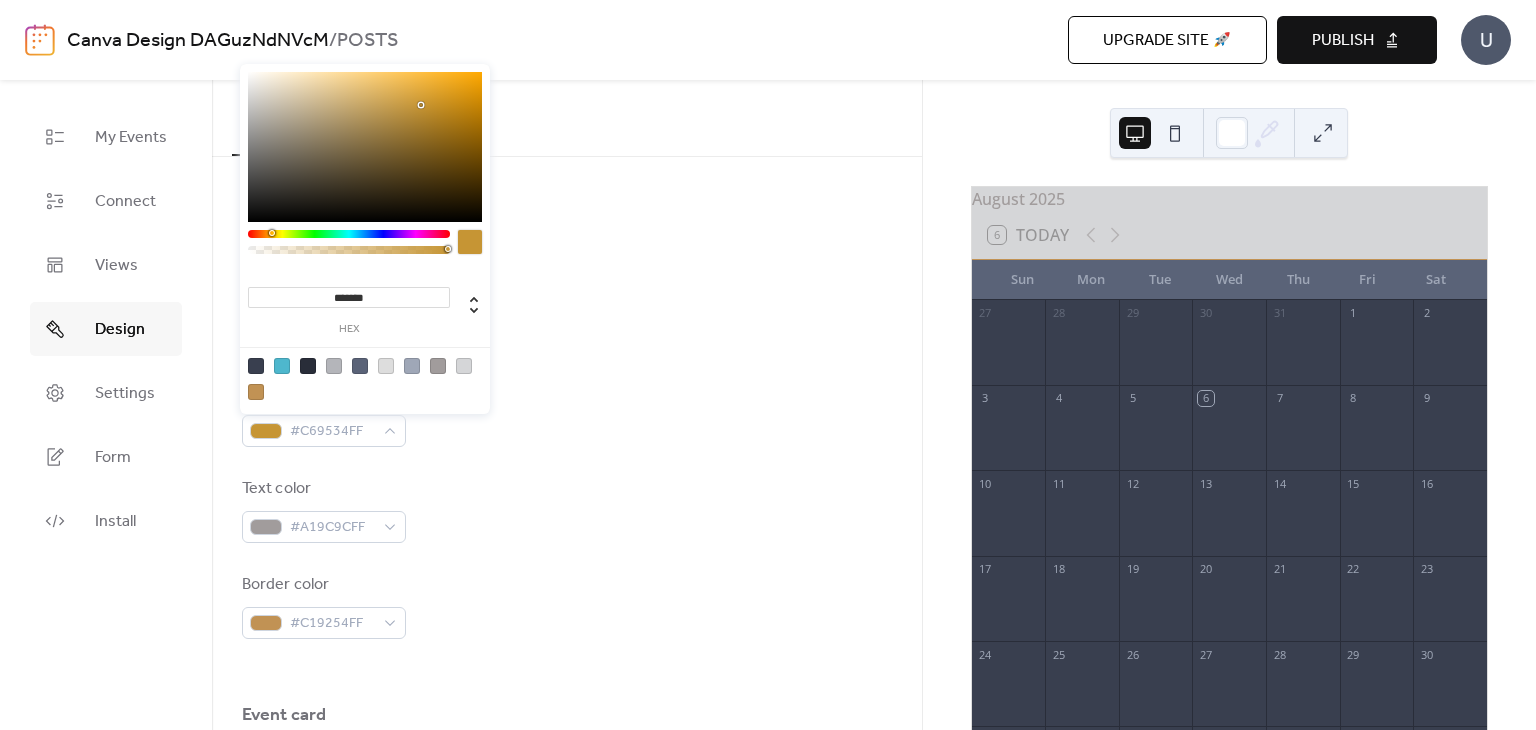 click at bounding box center [365, 147] 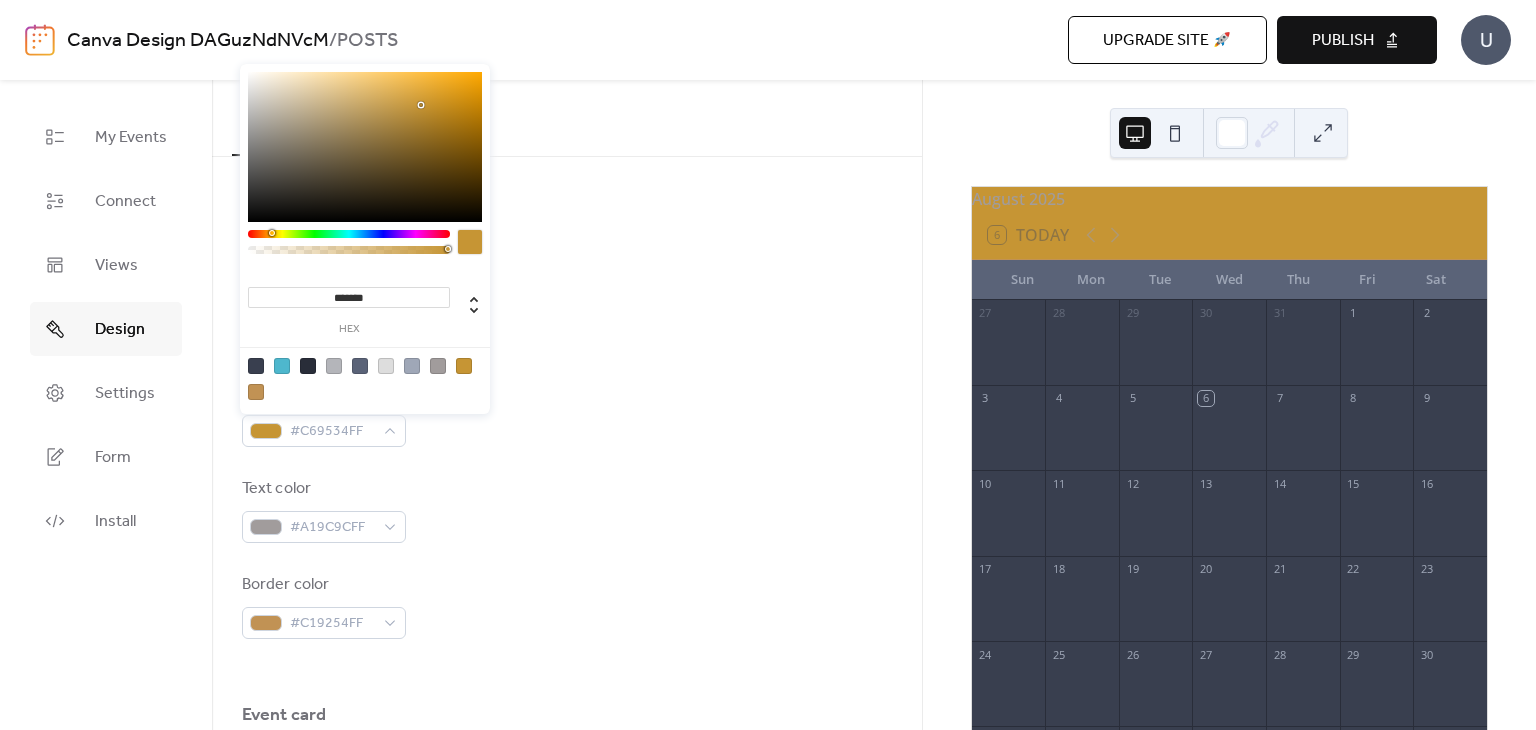 click on "Default event color #4EB7CDFF" at bounding box center [567, 234] 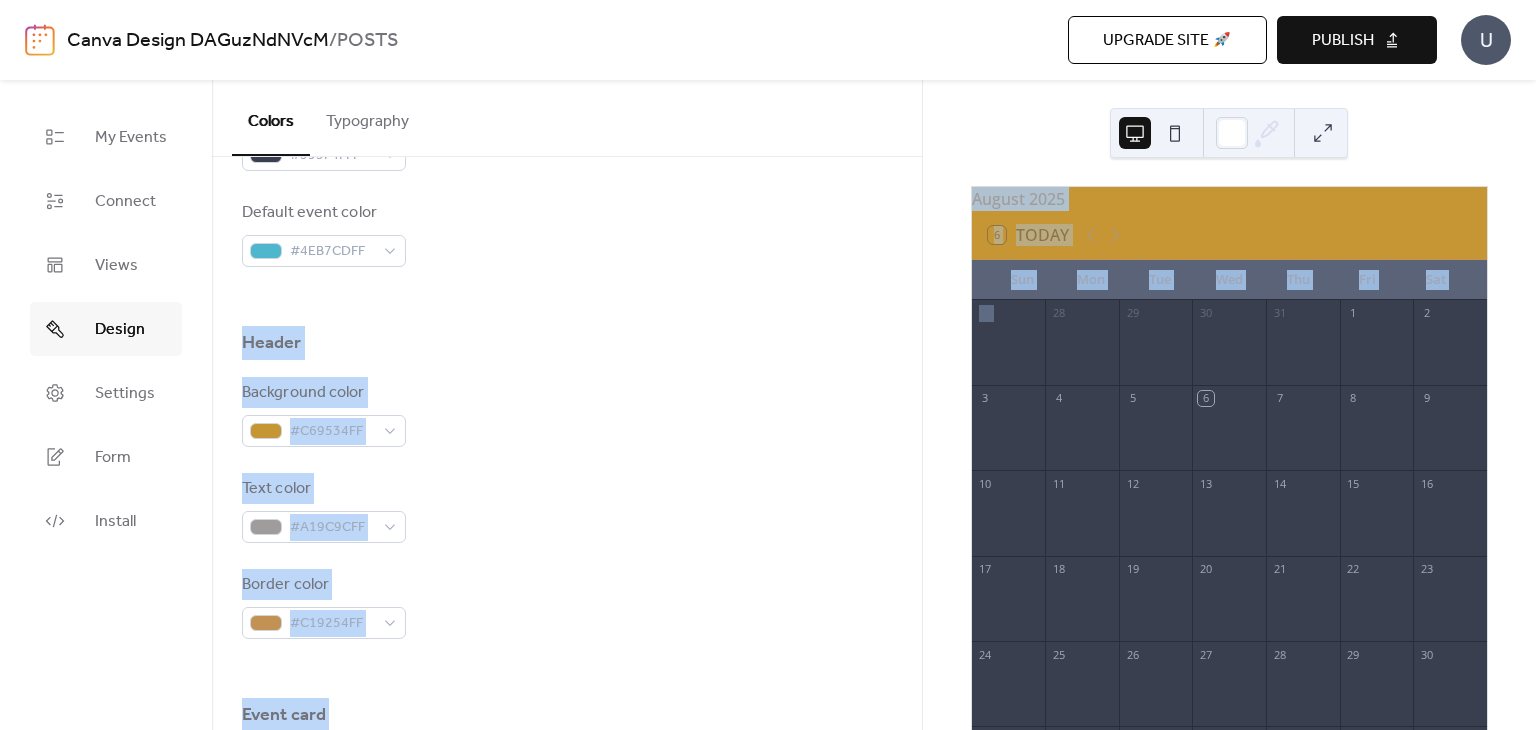 drag, startPoint x: 922, startPoint y: 393, endPoint x: 919, endPoint y: 309, distance: 84.05355 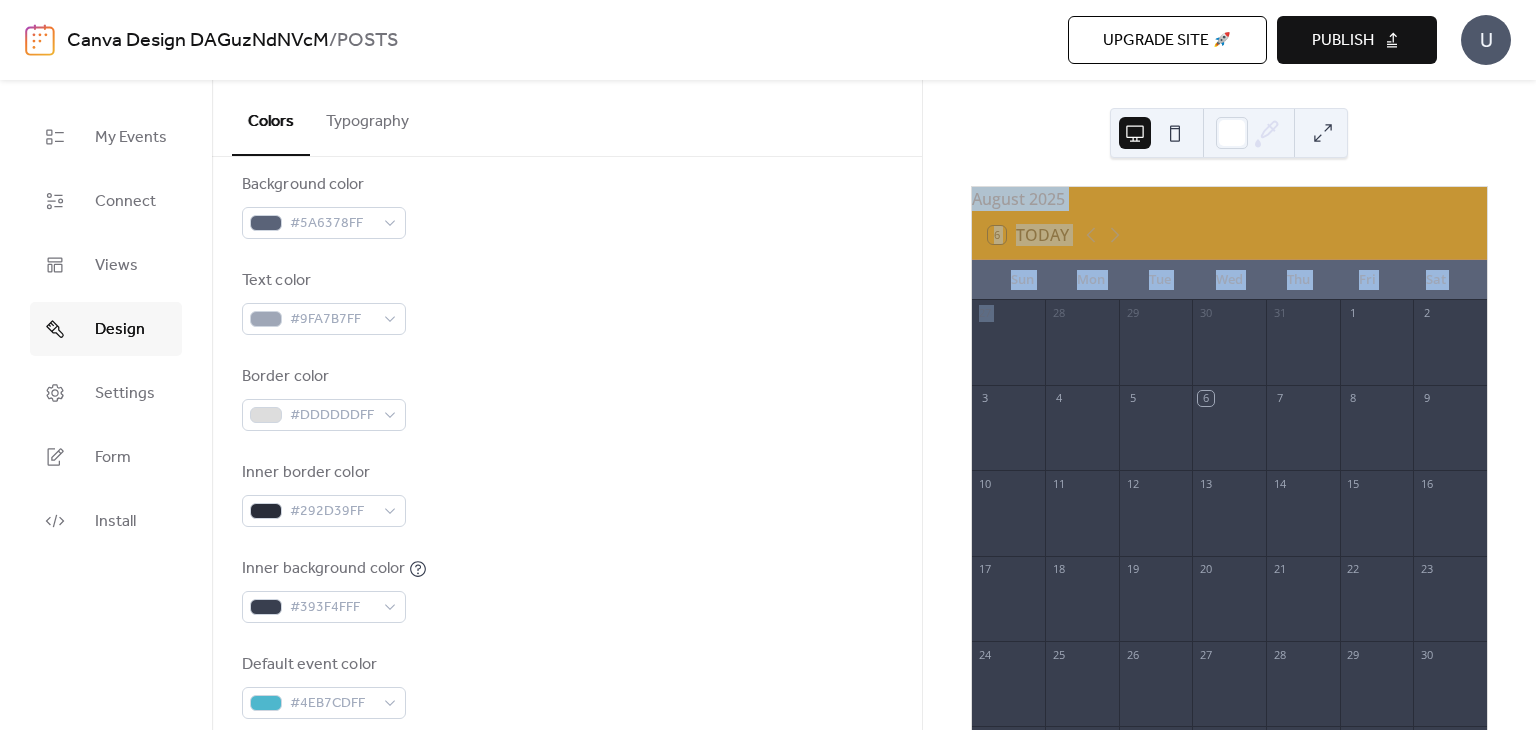 scroll, scrollTop: 211, scrollLeft: 0, axis: vertical 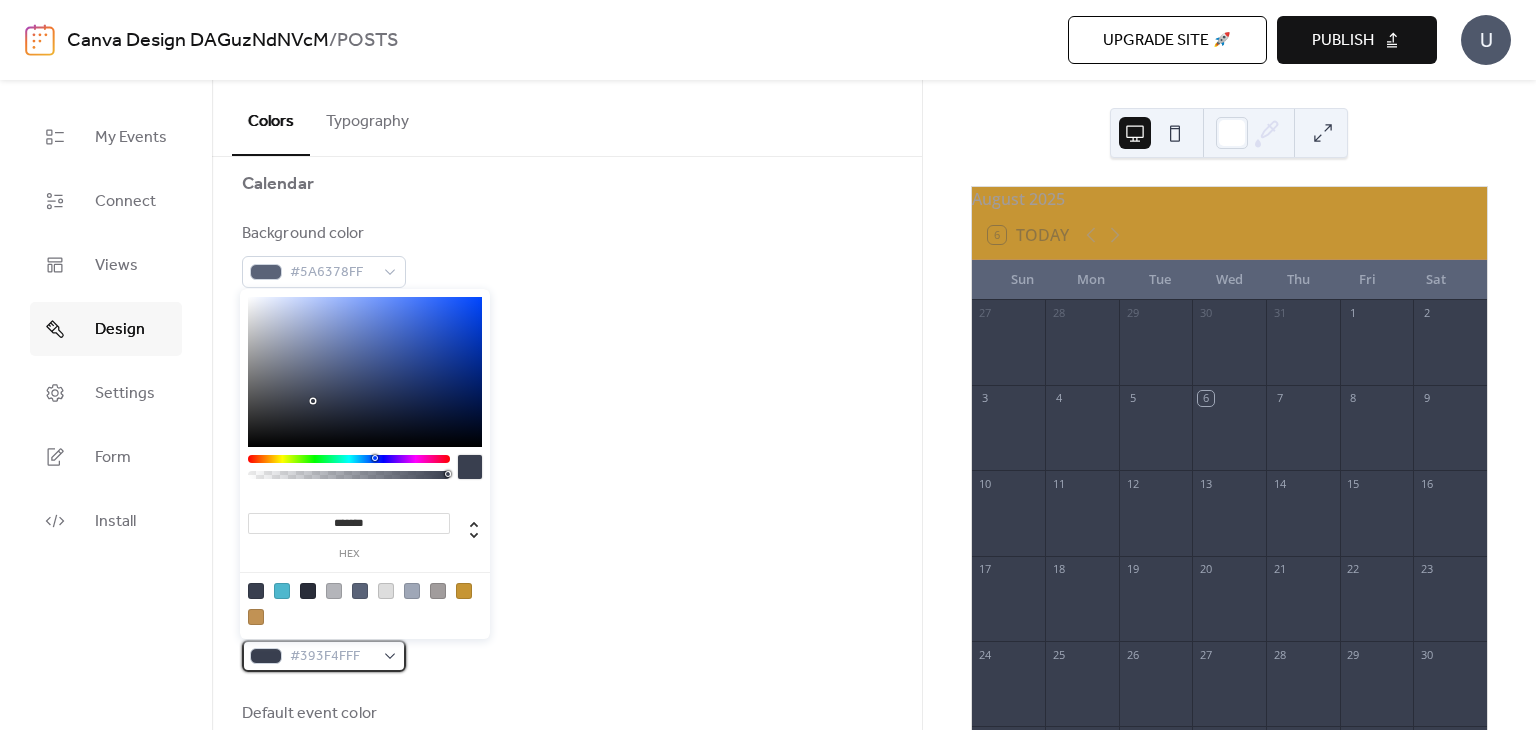 click on "#393F4FFF" at bounding box center [332, 657] 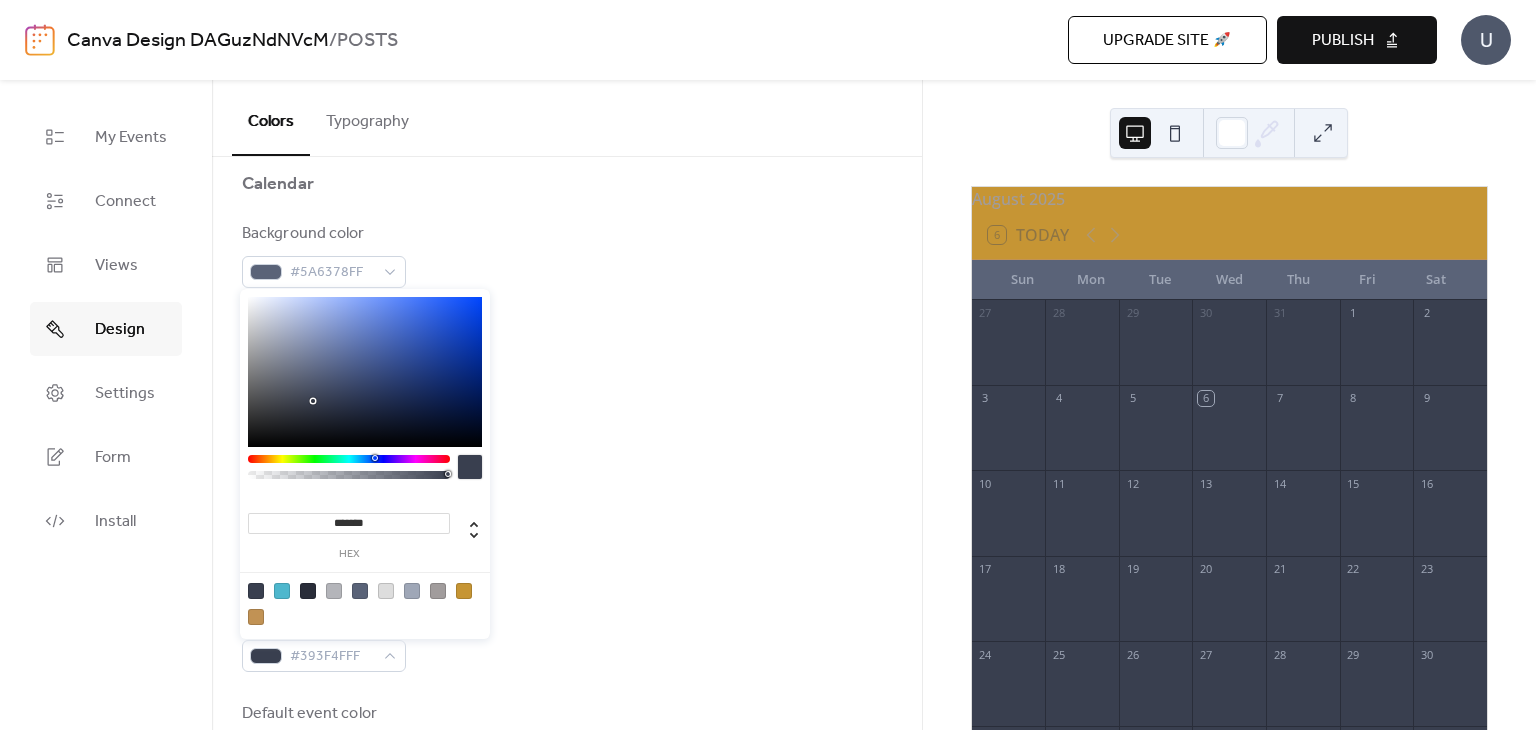 click at bounding box center [386, 591] 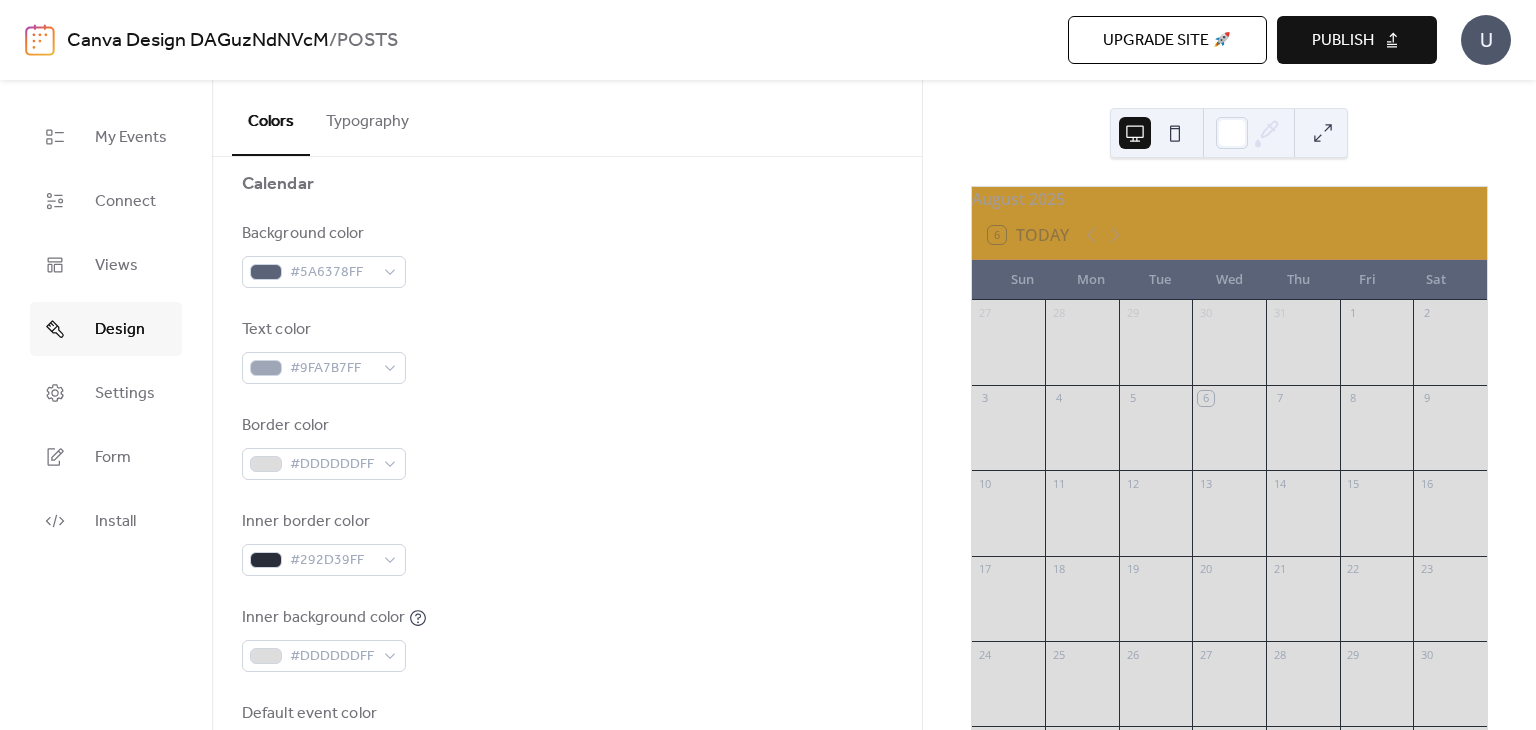 click on "Inner border color #292D39FF" at bounding box center [567, 543] 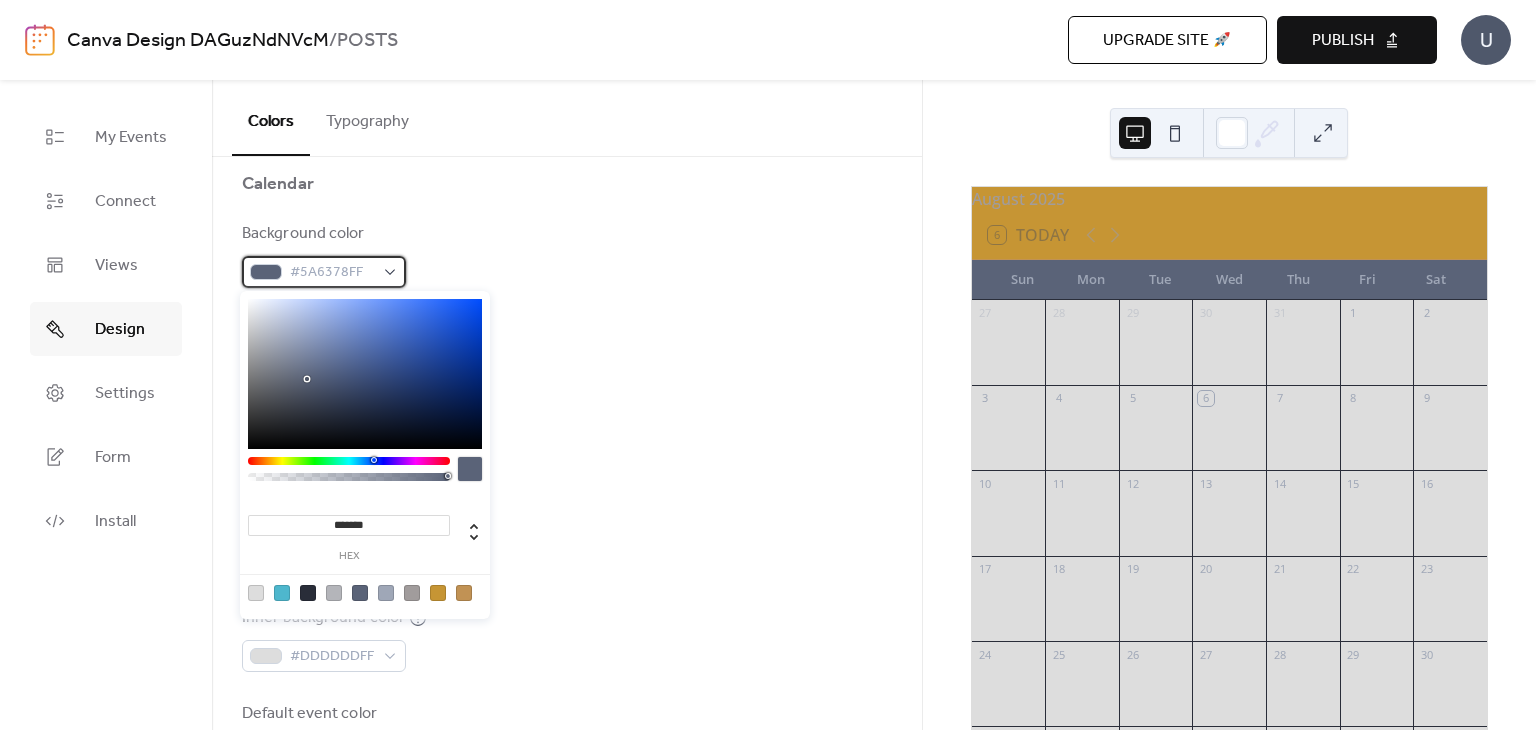 click on "#5A6378FF" at bounding box center [324, 272] 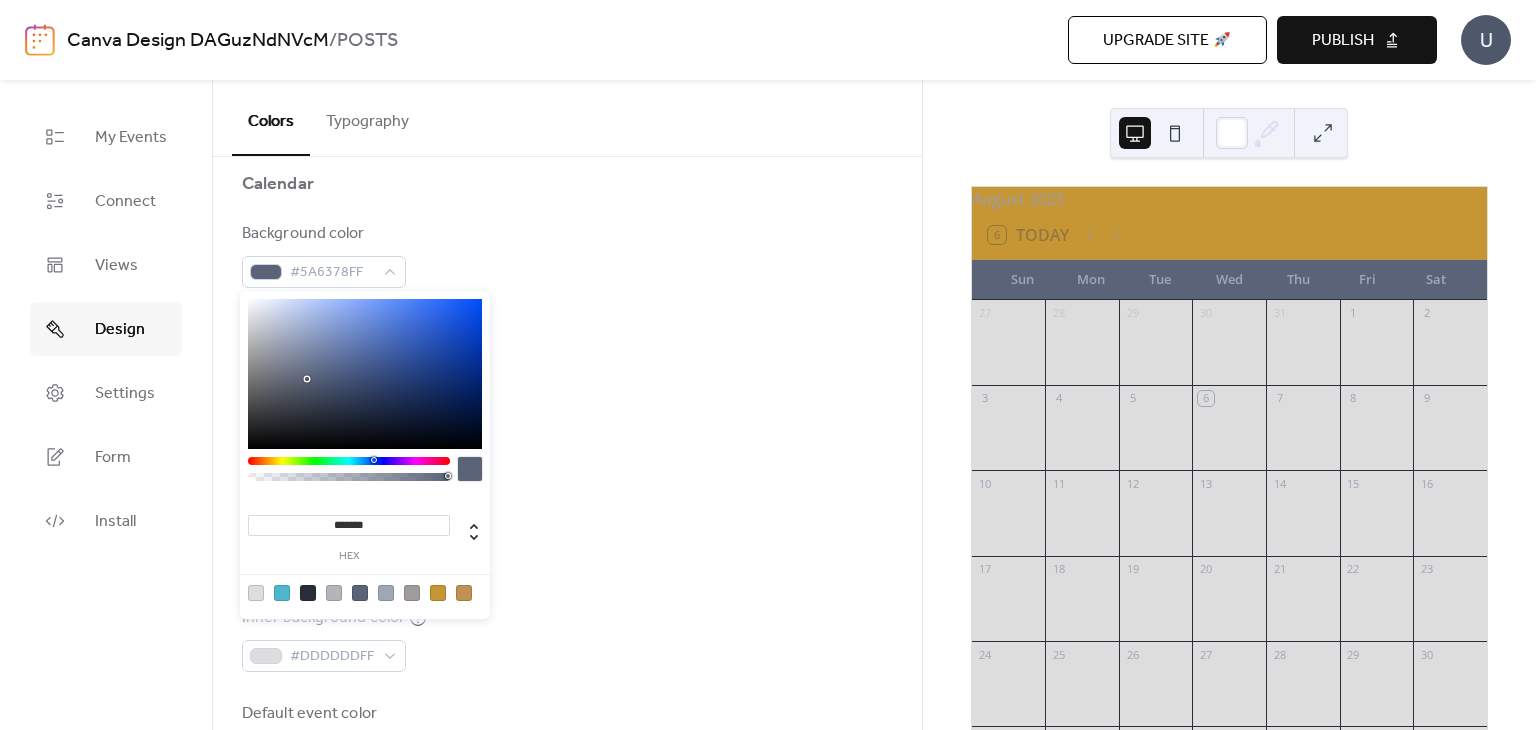 click at bounding box center [365, 592] 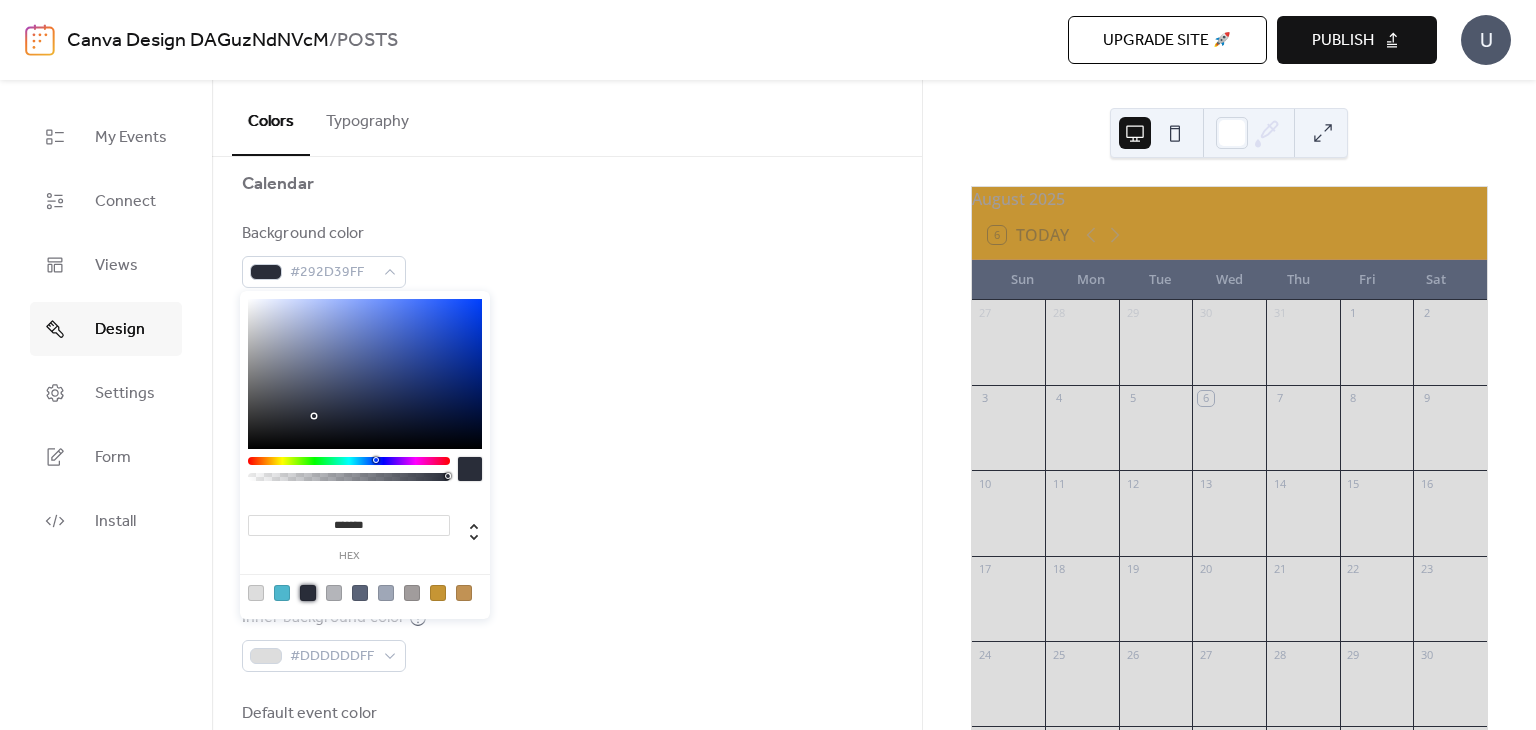 click at bounding box center (308, 593) 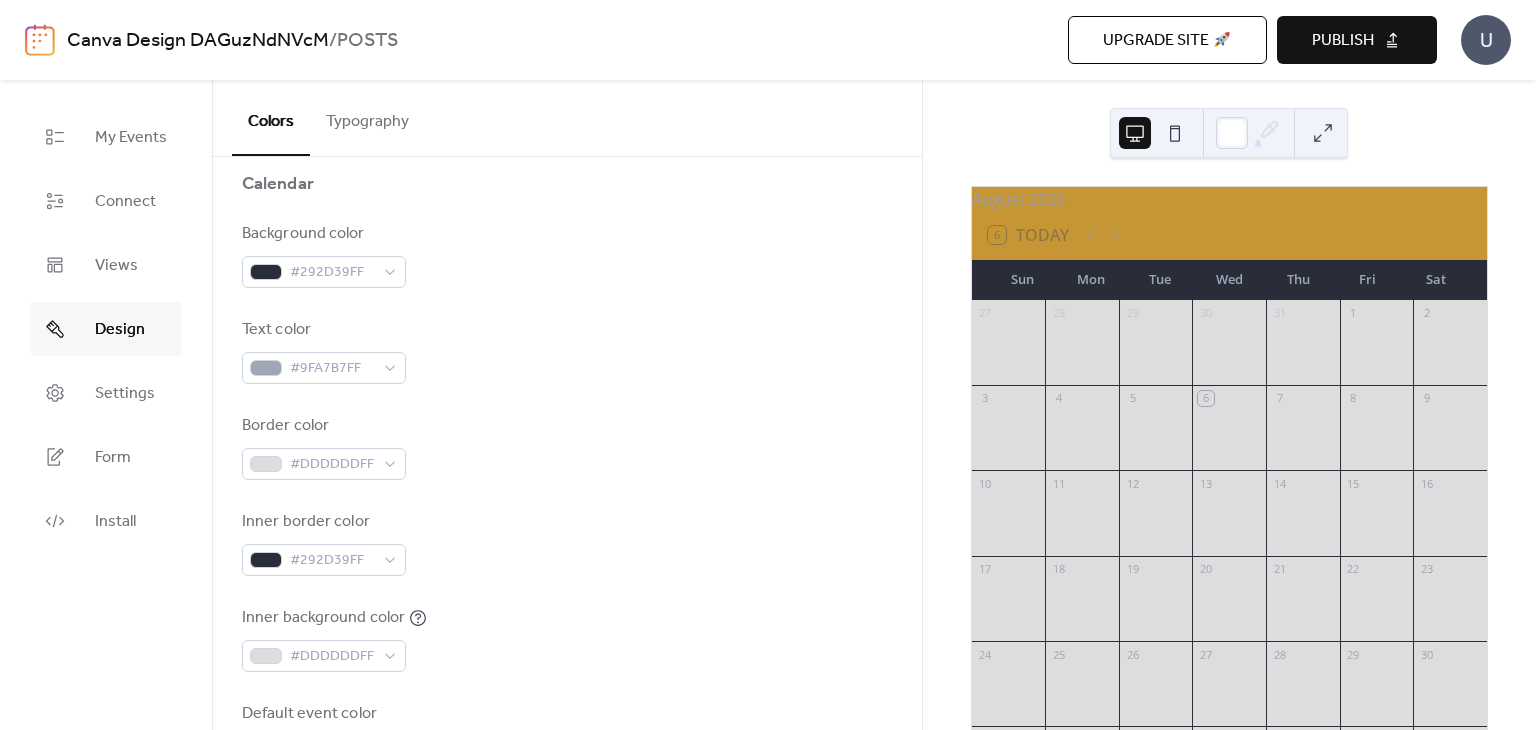 click on "Inner border color #292D39FF" at bounding box center (567, 543) 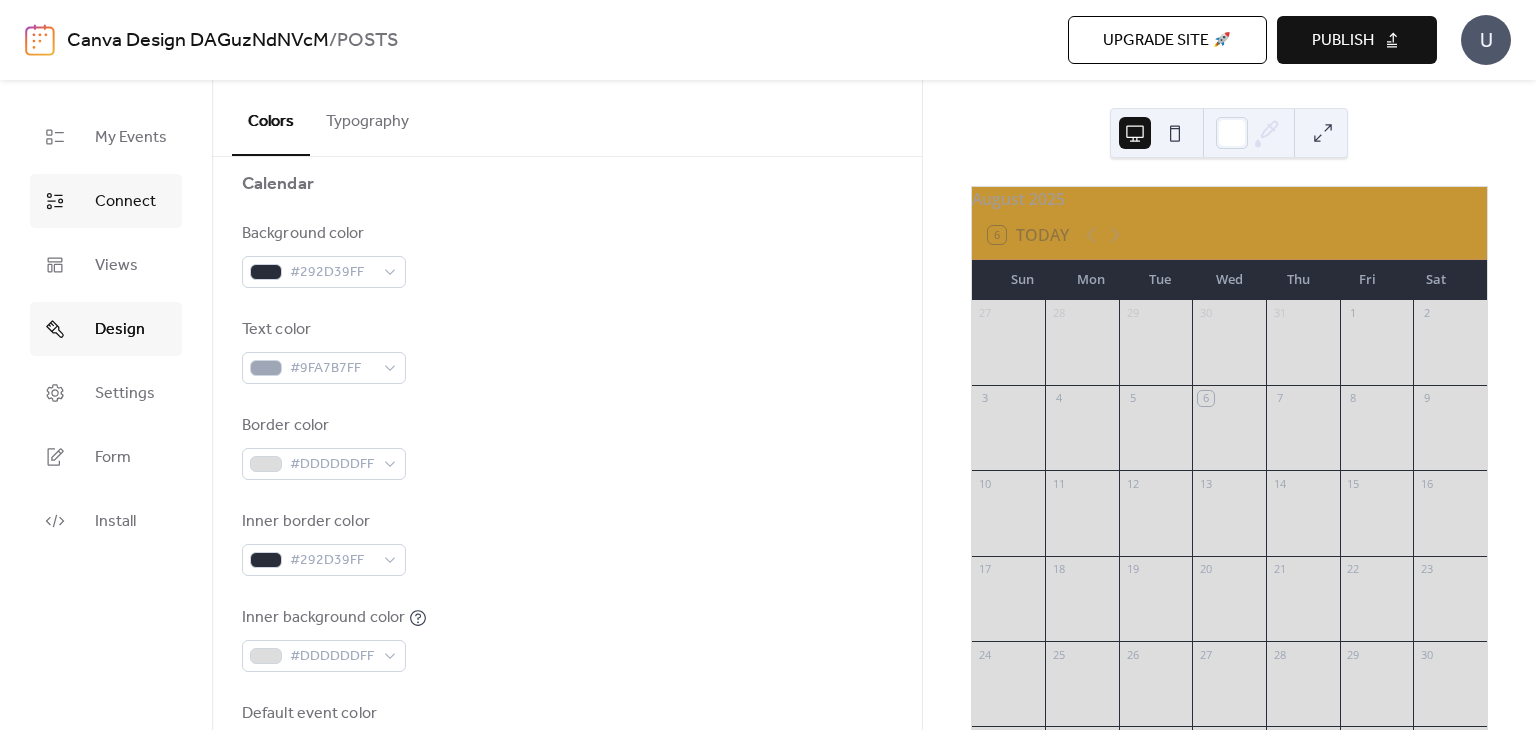 click on "Connect" at bounding box center (106, 201) 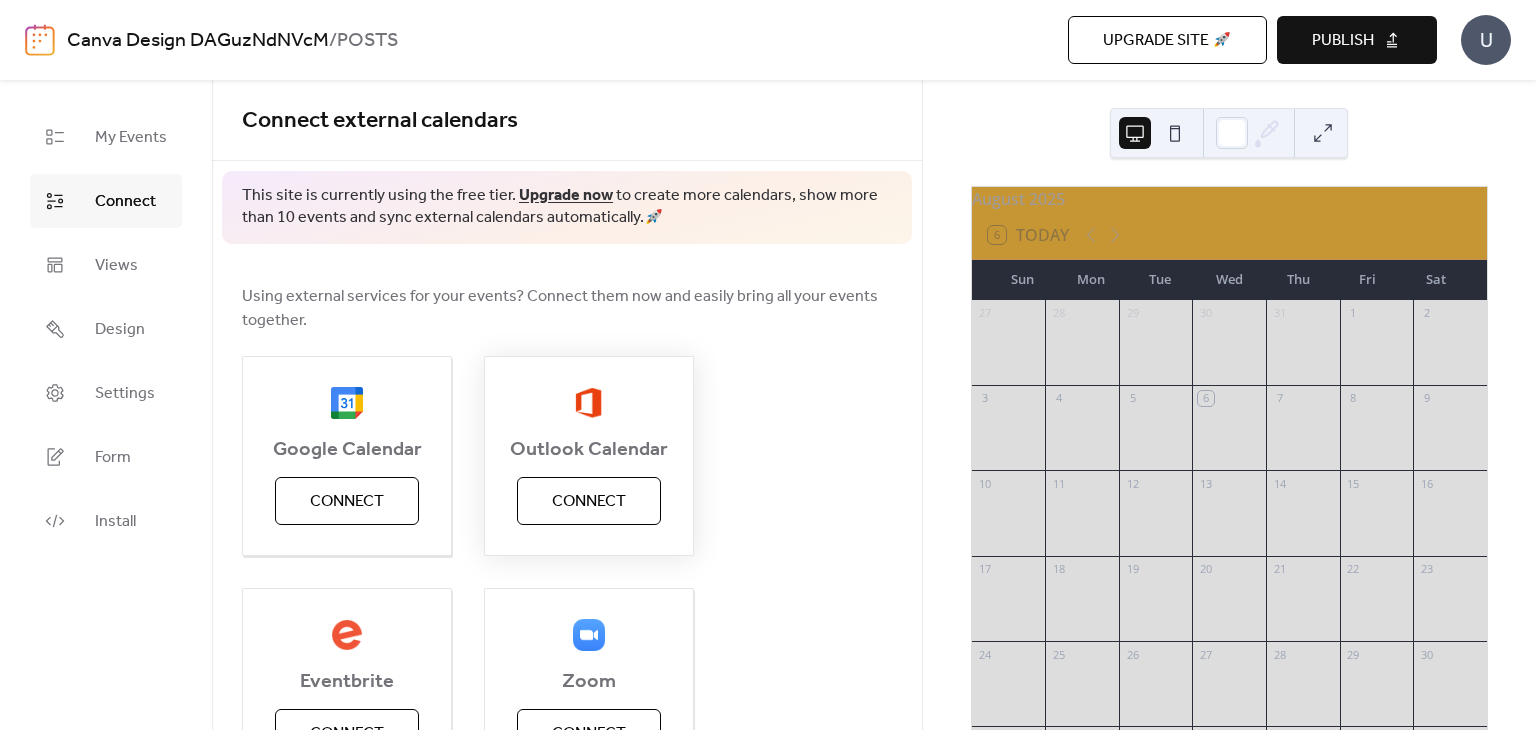 scroll, scrollTop: 0, scrollLeft: 0, axis: both 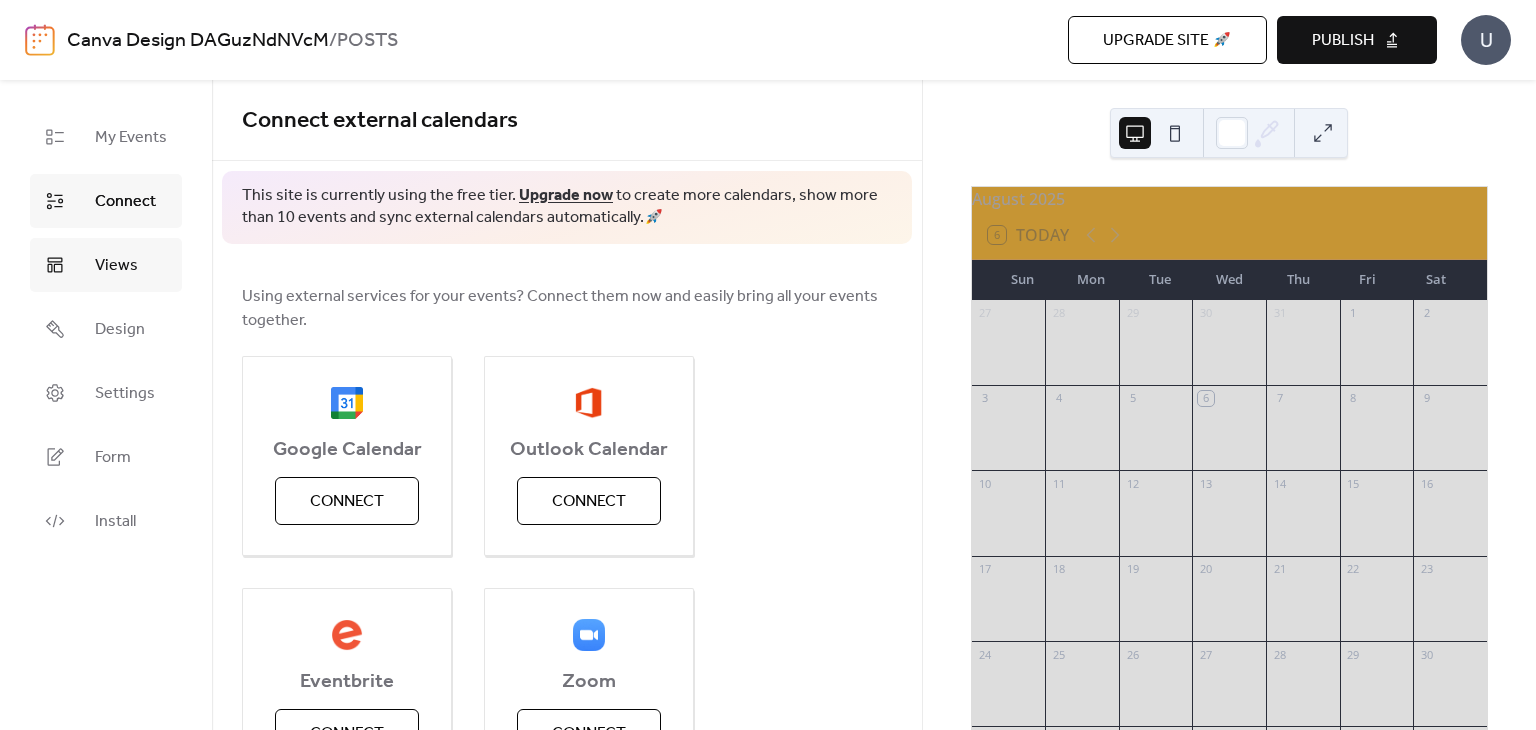 click on "Views" at bounding box center [116, 266] 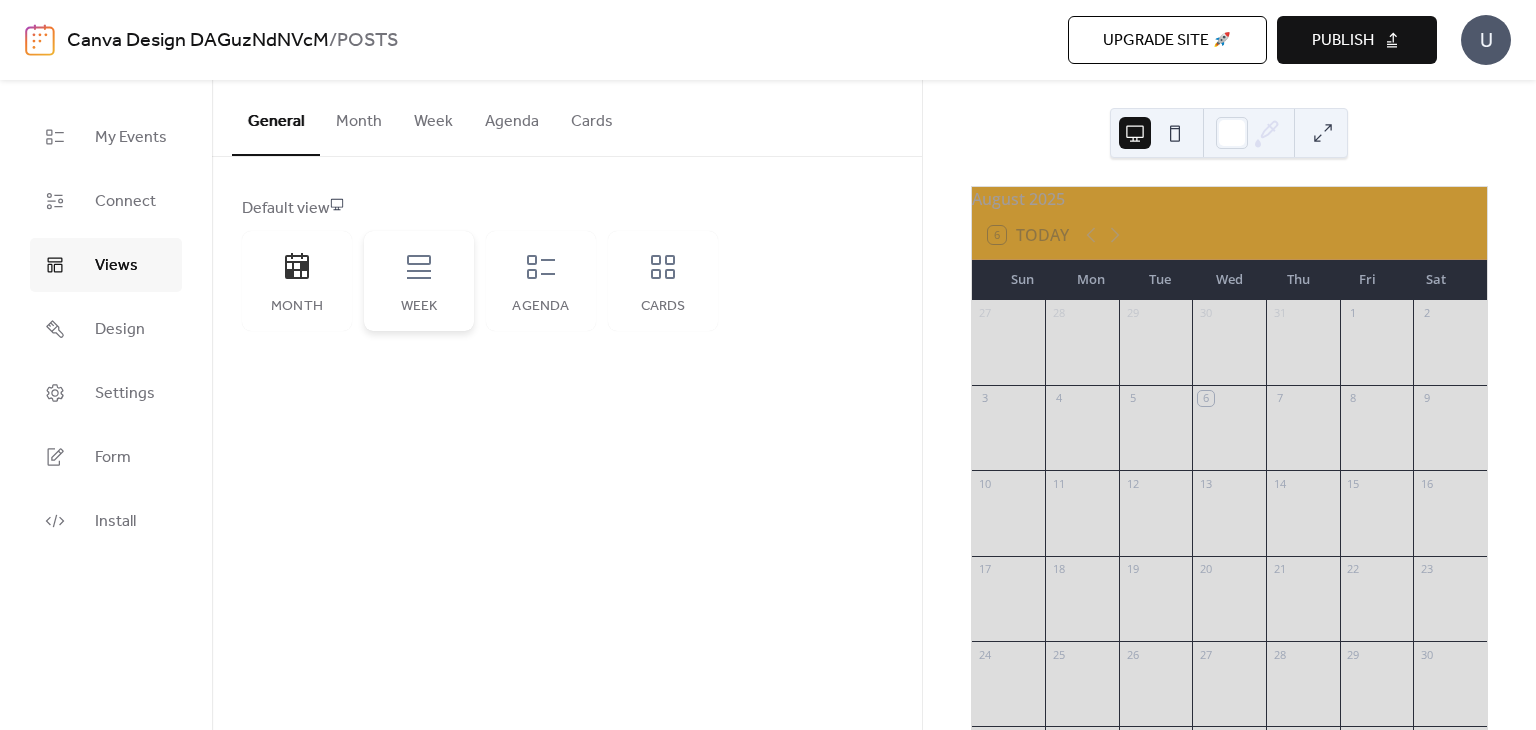 scroll, scrollTop: 0, scrollLeft: 0, axis: both 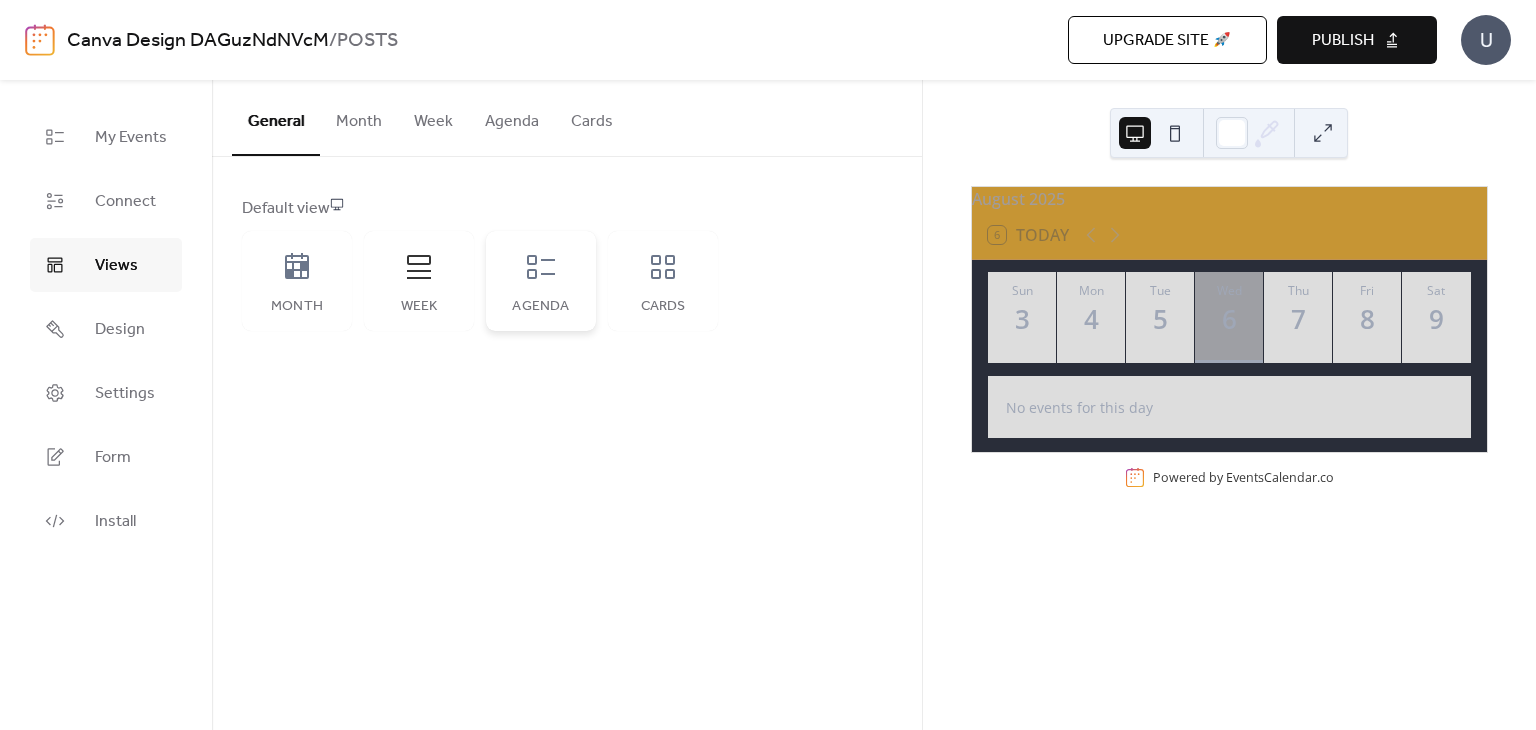 click on "Agenda" at bounding box center (541, 307) 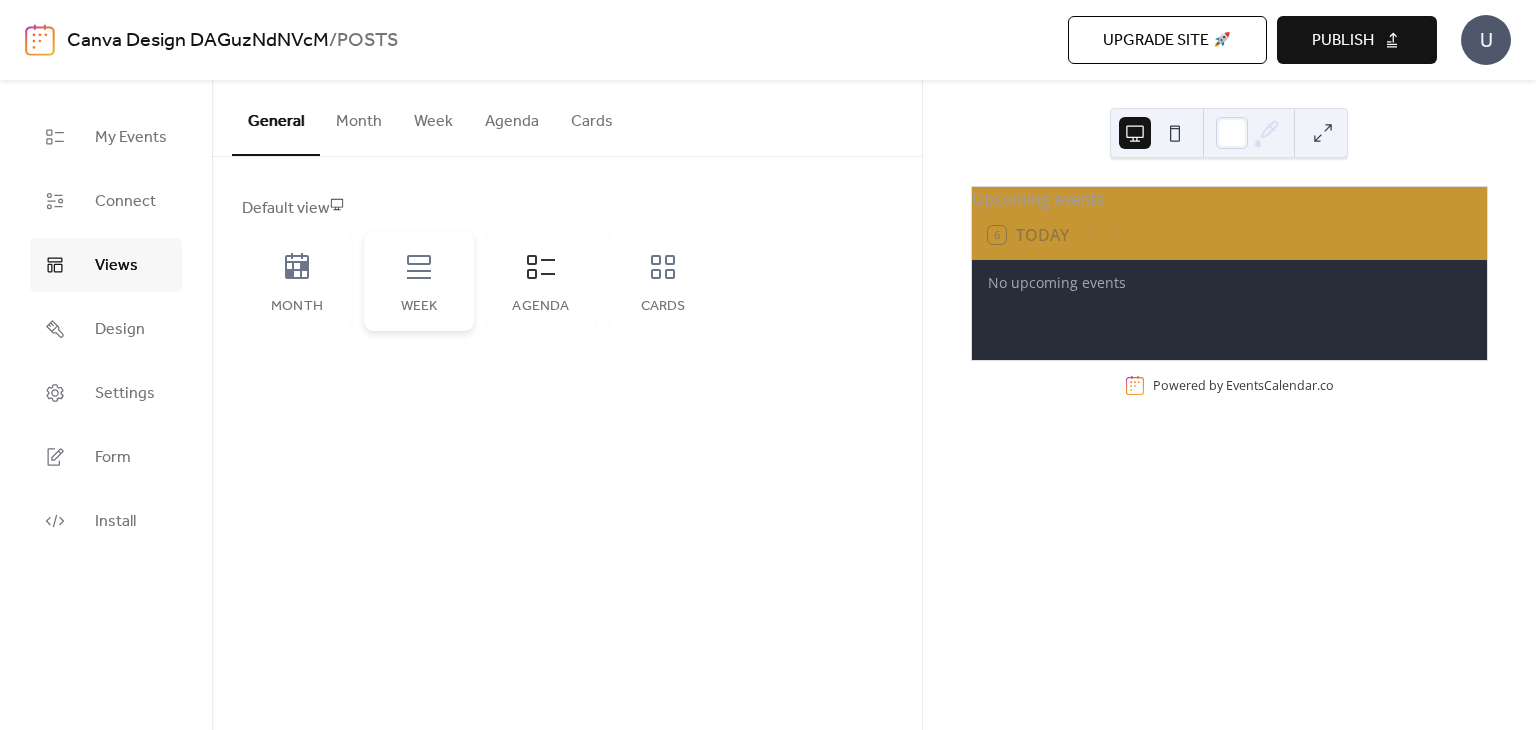 click on "Week" at bounding box center (419, 281) 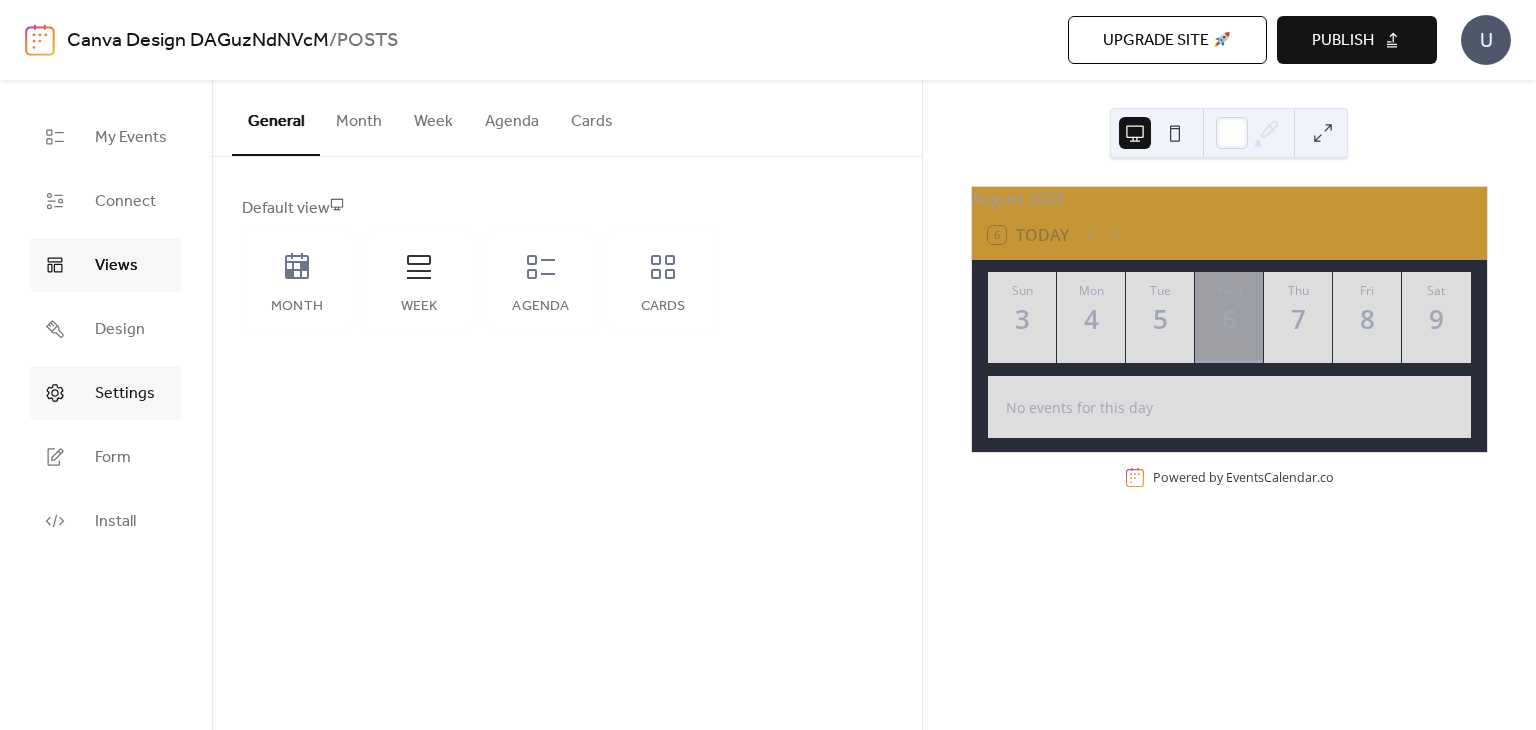 click on "Settings" at bounding box center (106, 393) 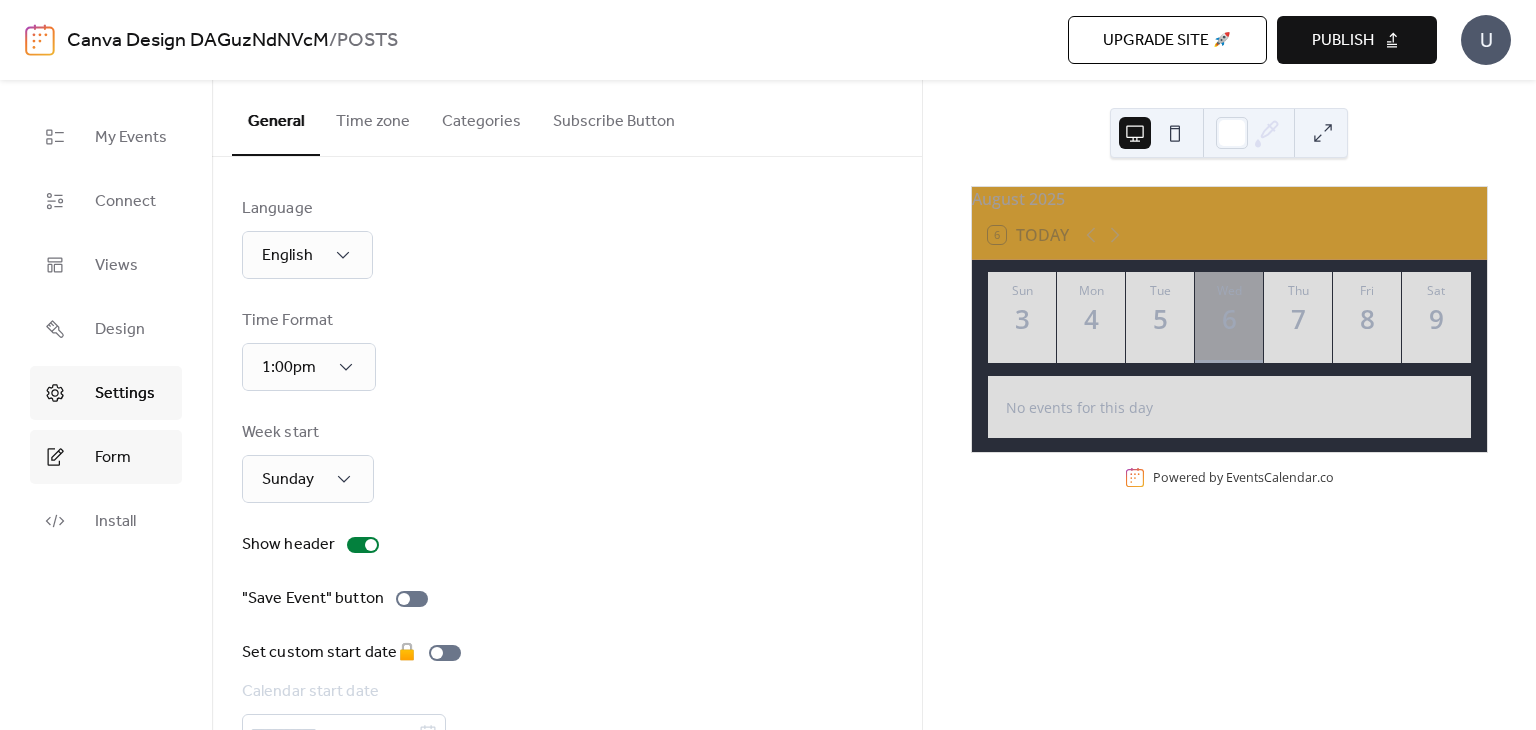 click on "Form" at bounding box center (113, 458) 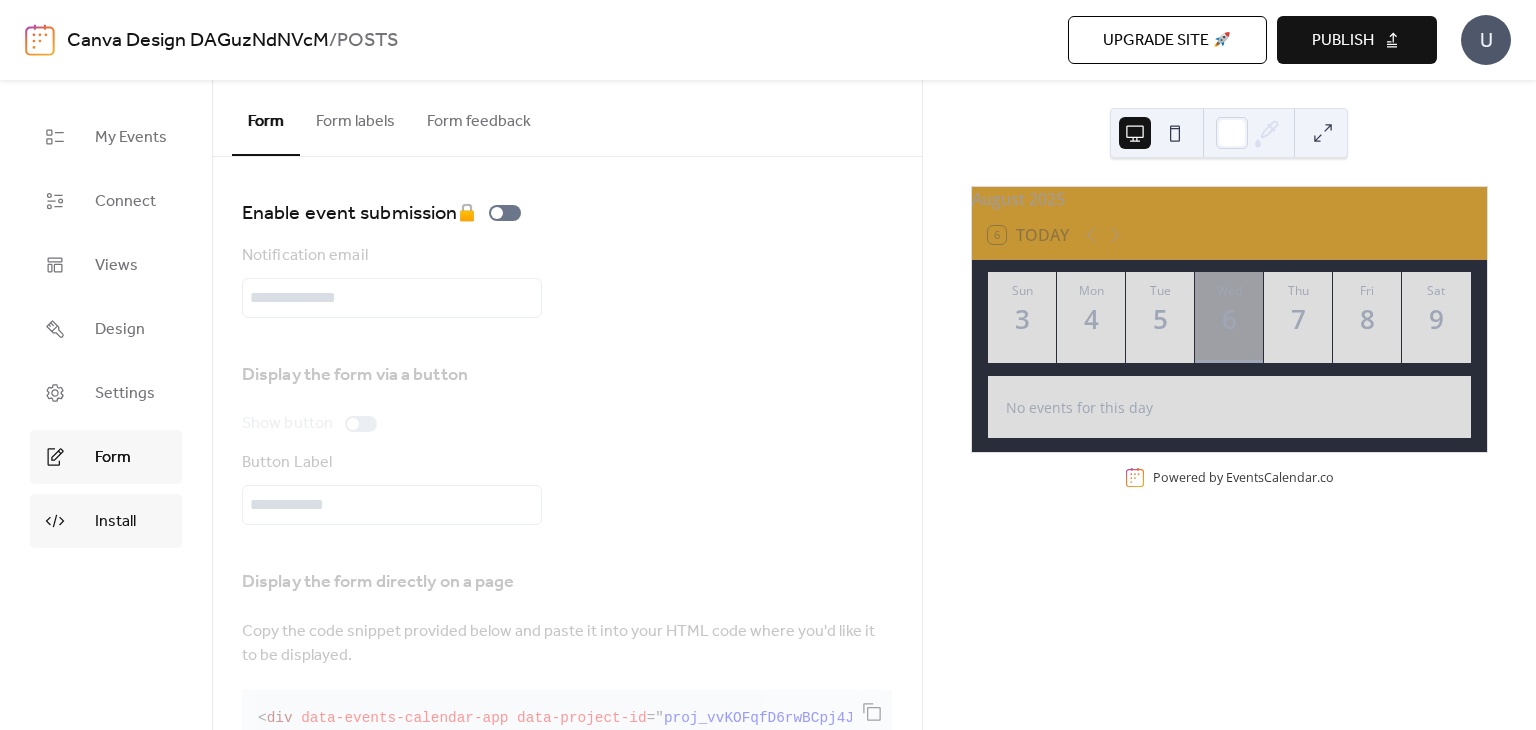scroll, scrollTop: 0, scrollLeft: 0, axis: both 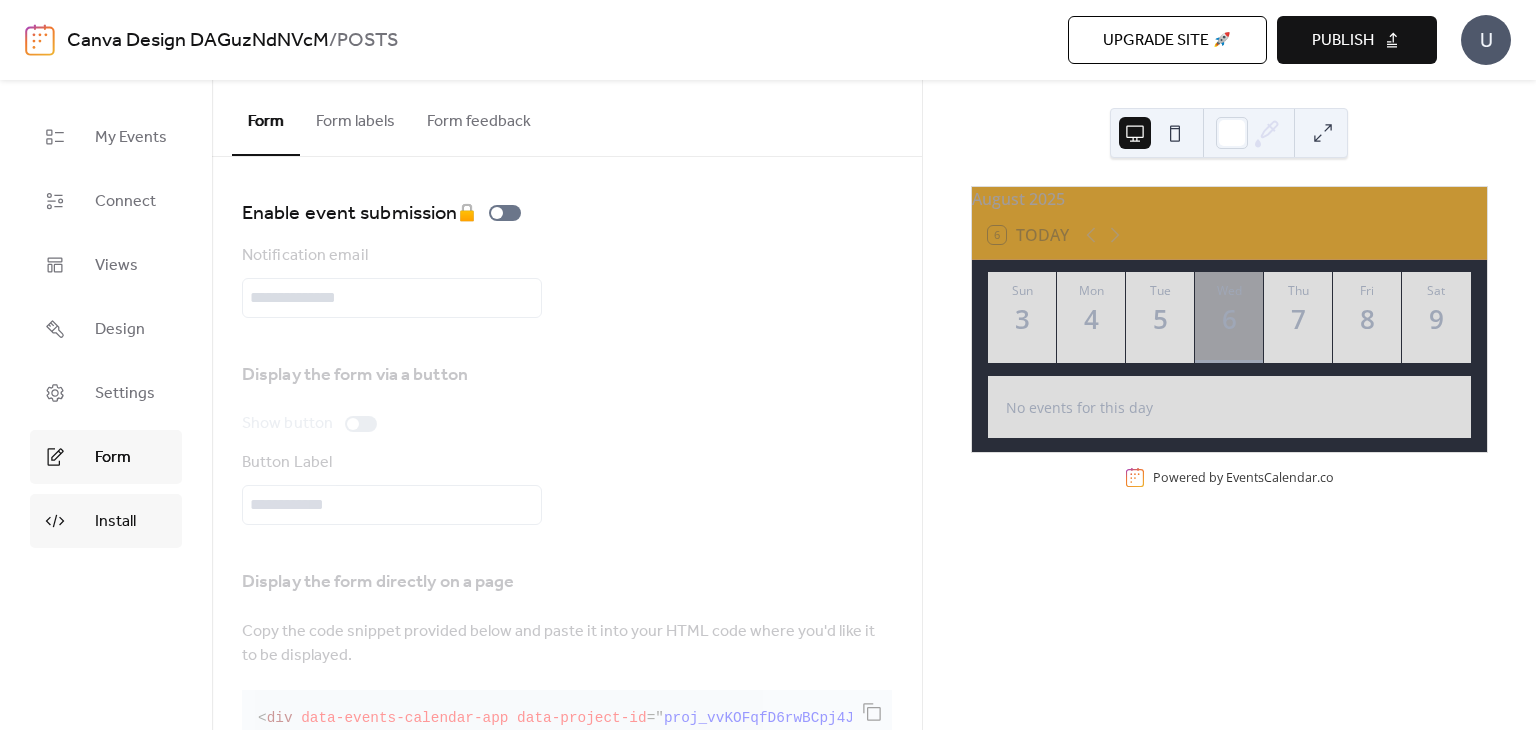 click on "Install" at bounding box center [115, 522] 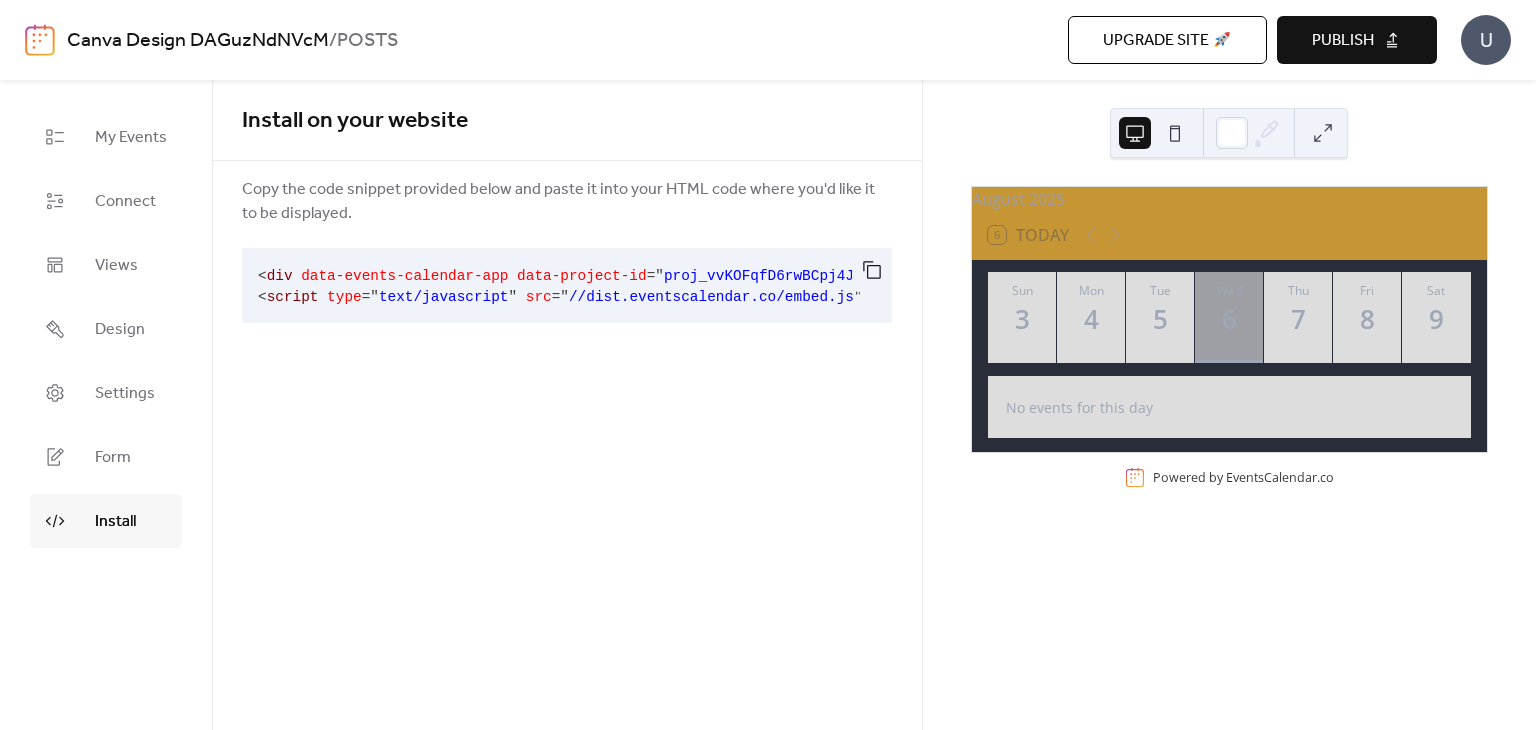 scroll, scrollTop: 0, scrollLeft: 0, axis: both 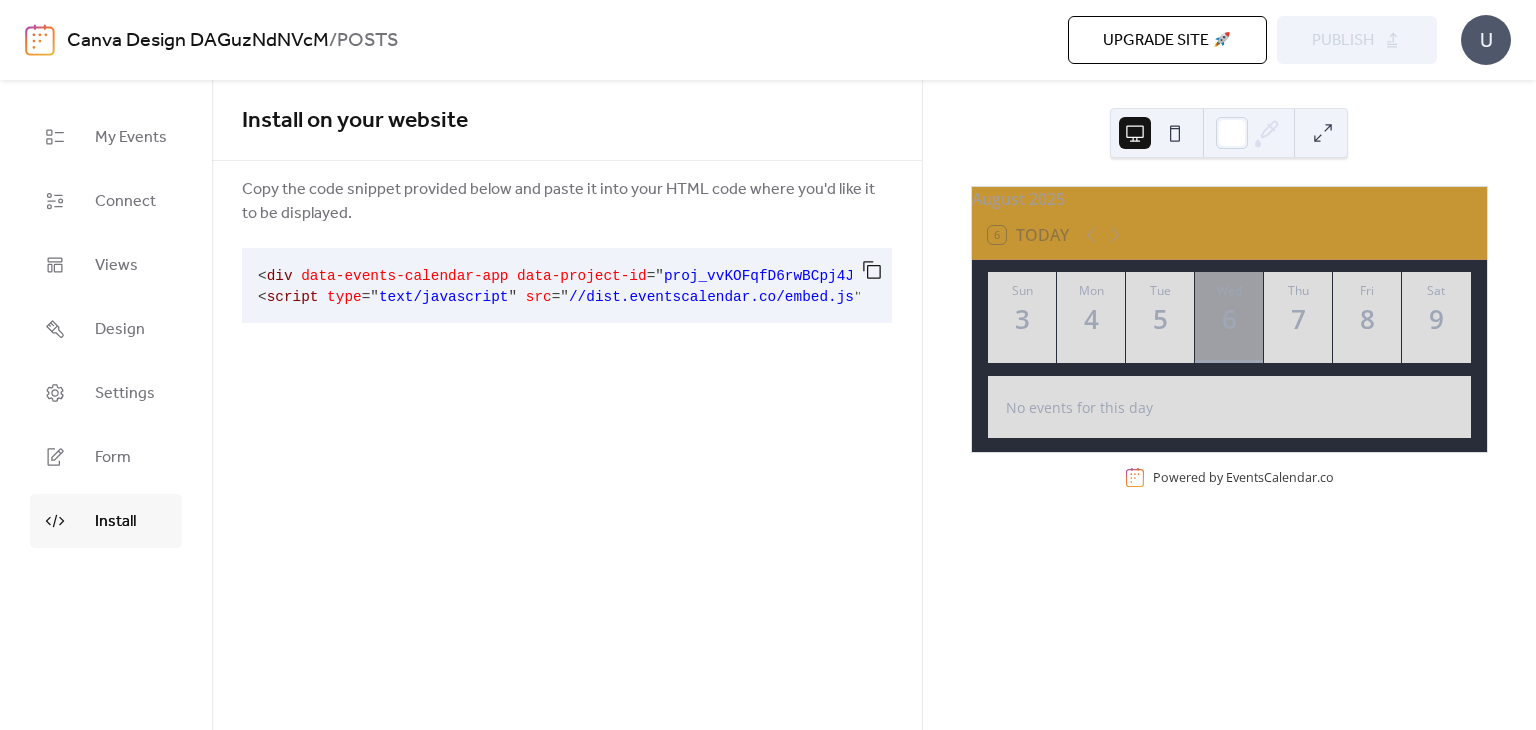 click on "Upgrade site 🚀" at bounding box center (1167, 41) 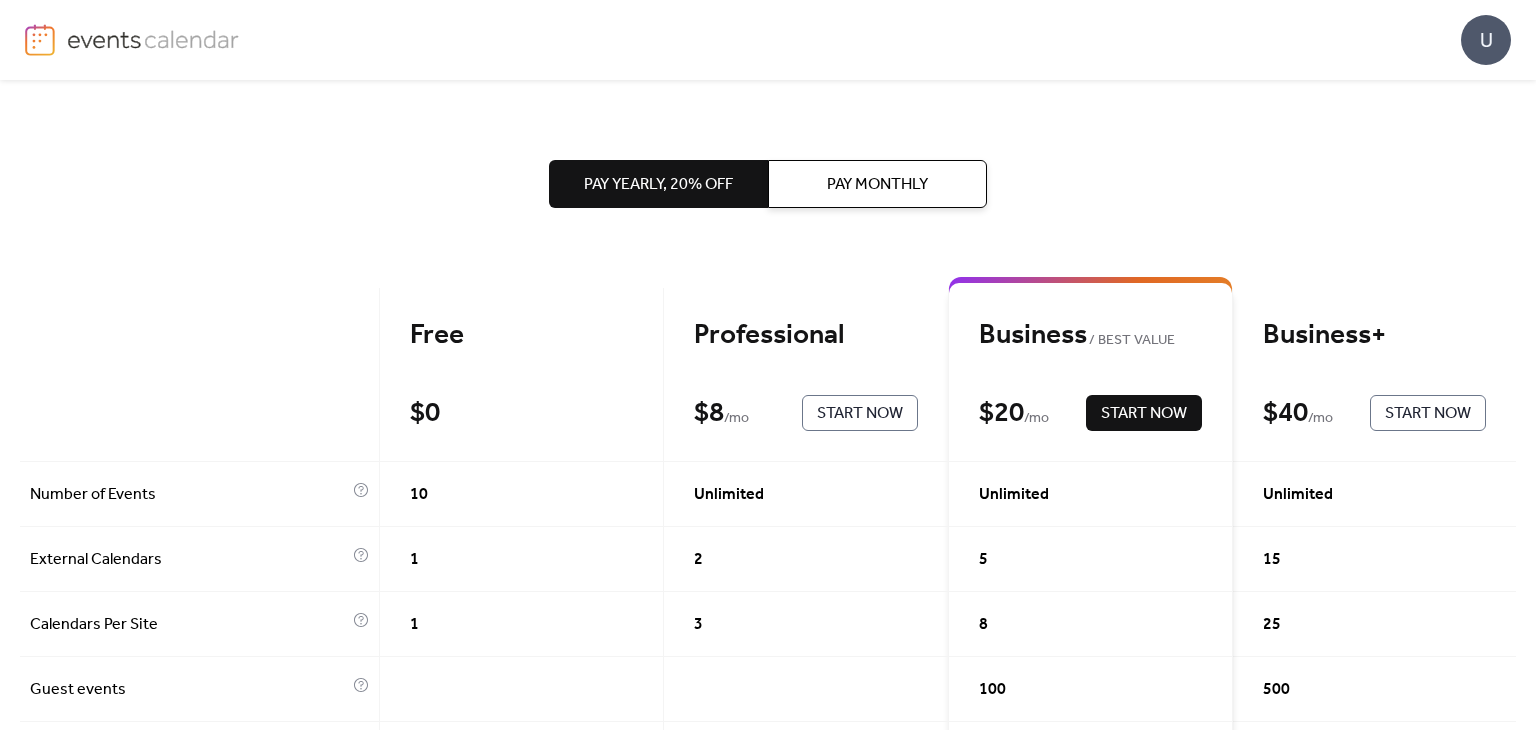scroll, scrollTop: 0, scrollLeft: 0, axis: both 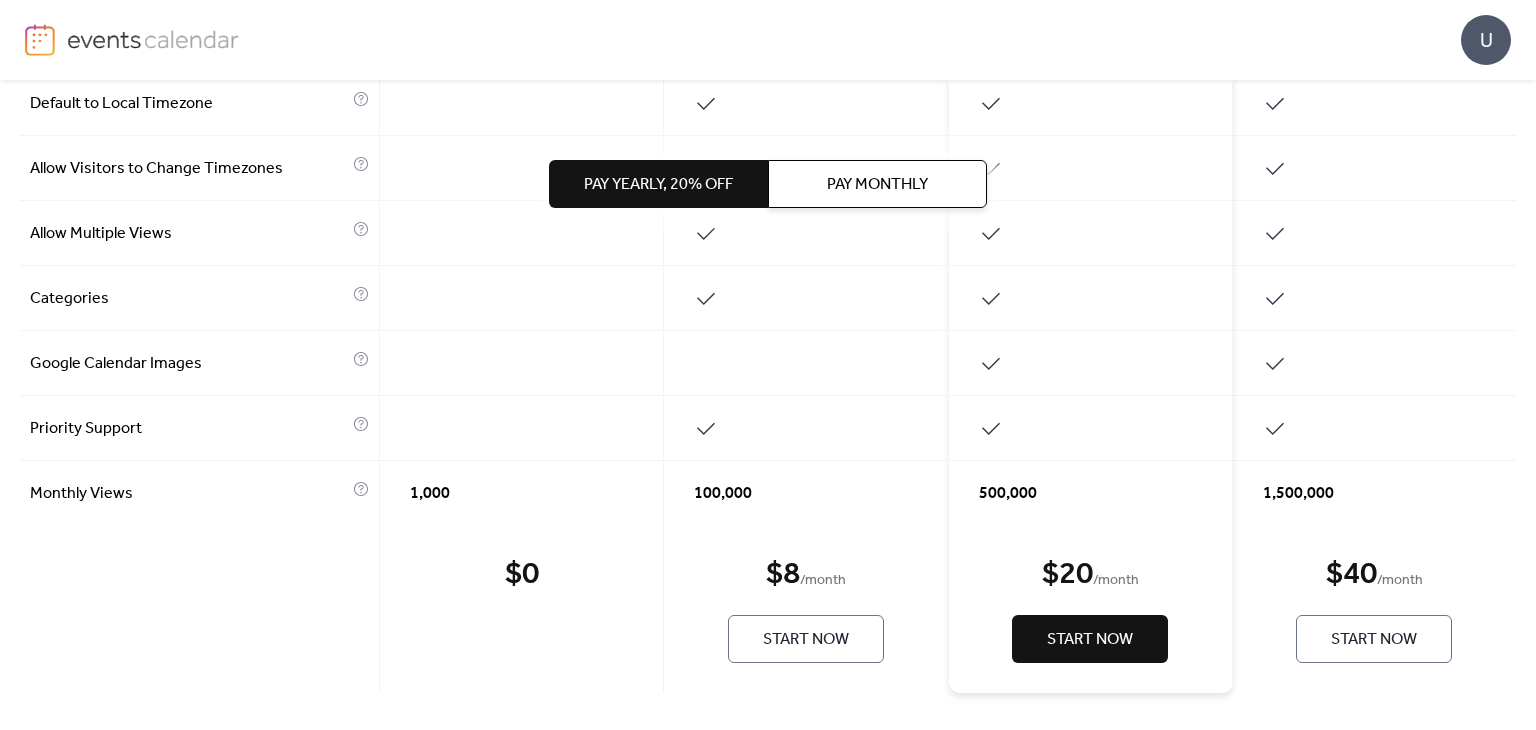 click on "U" at bounding box center (1486, 40) 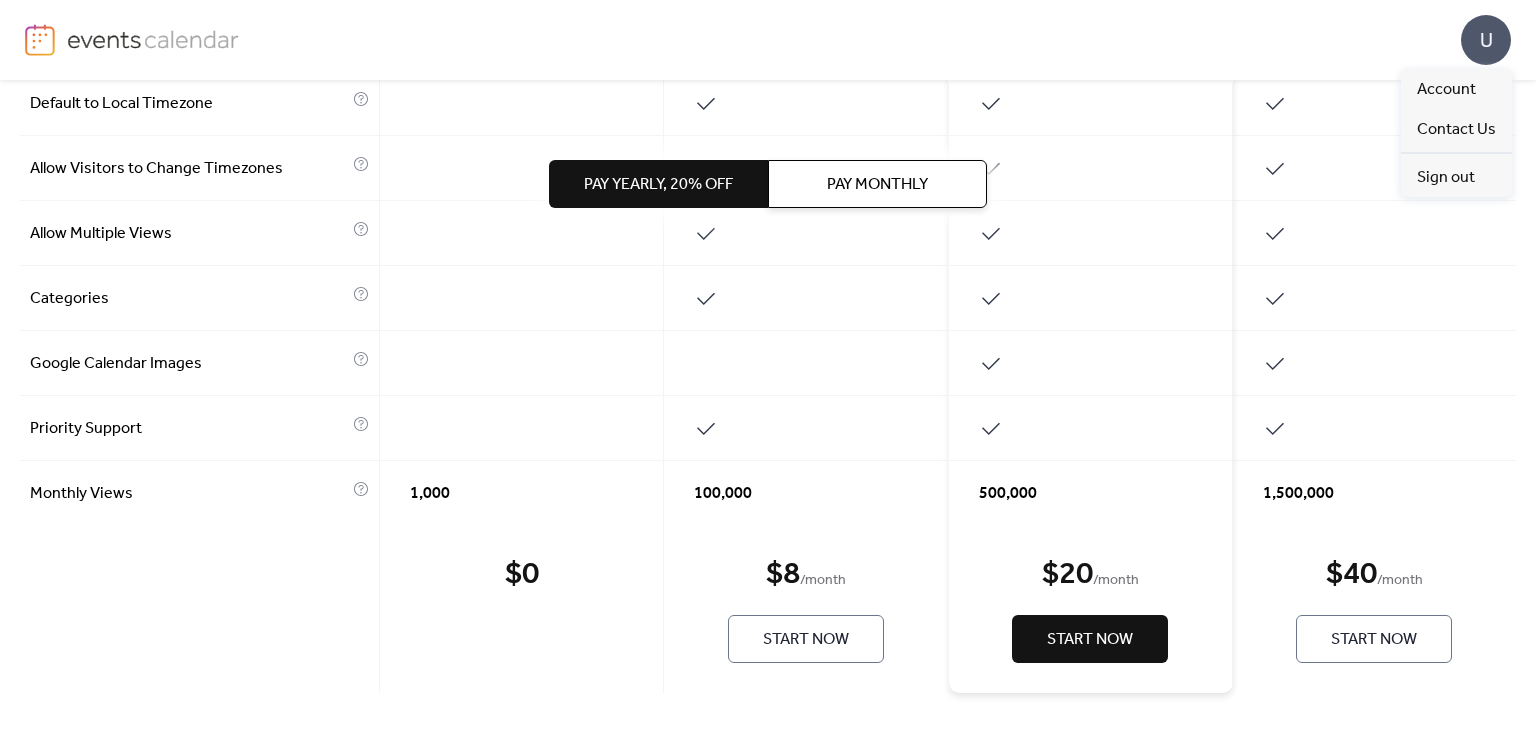 click on "U" at bounding box center (1486, 40) 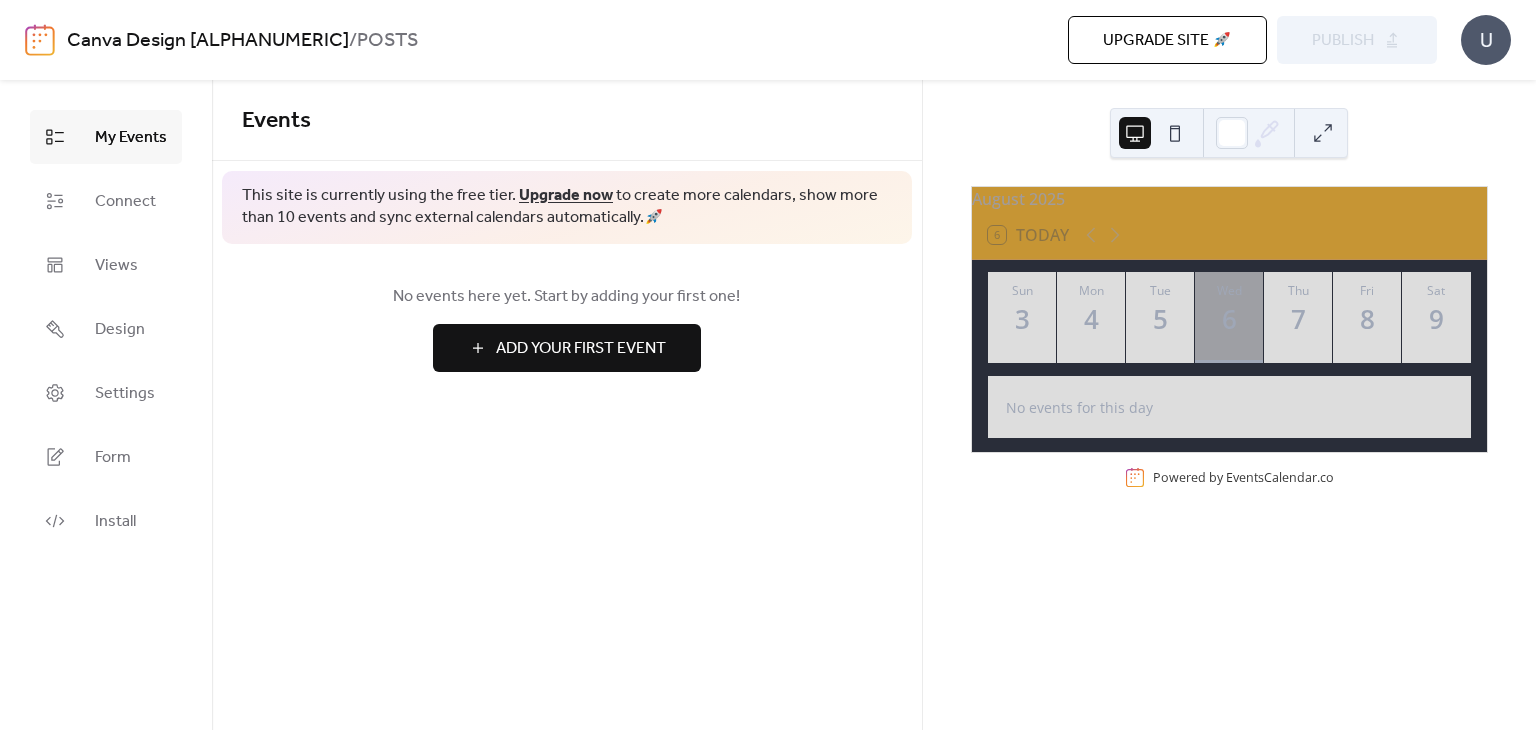 scroll, scrollTop: 0, scrollLeft: 0, axis: both 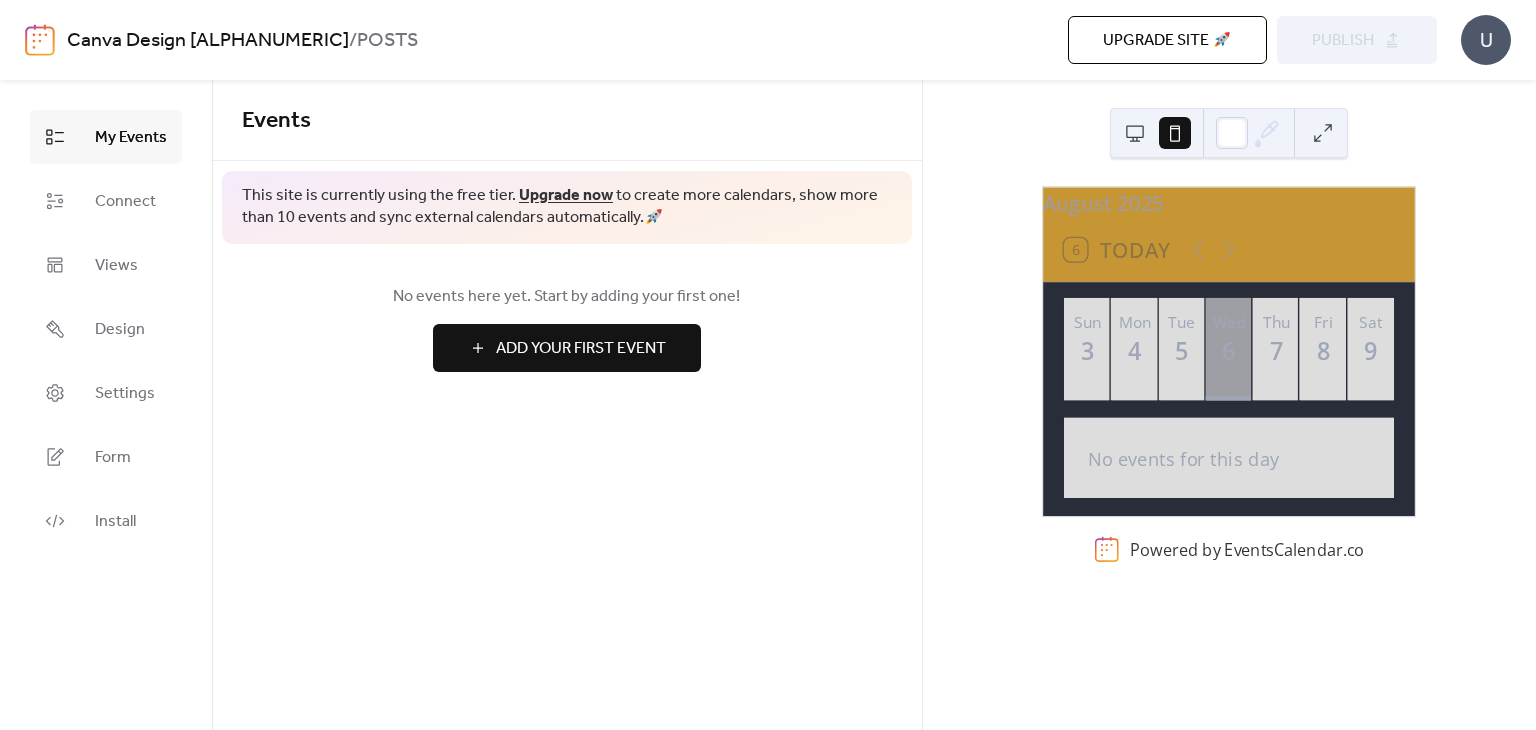click at bounding box center (1135, 133) 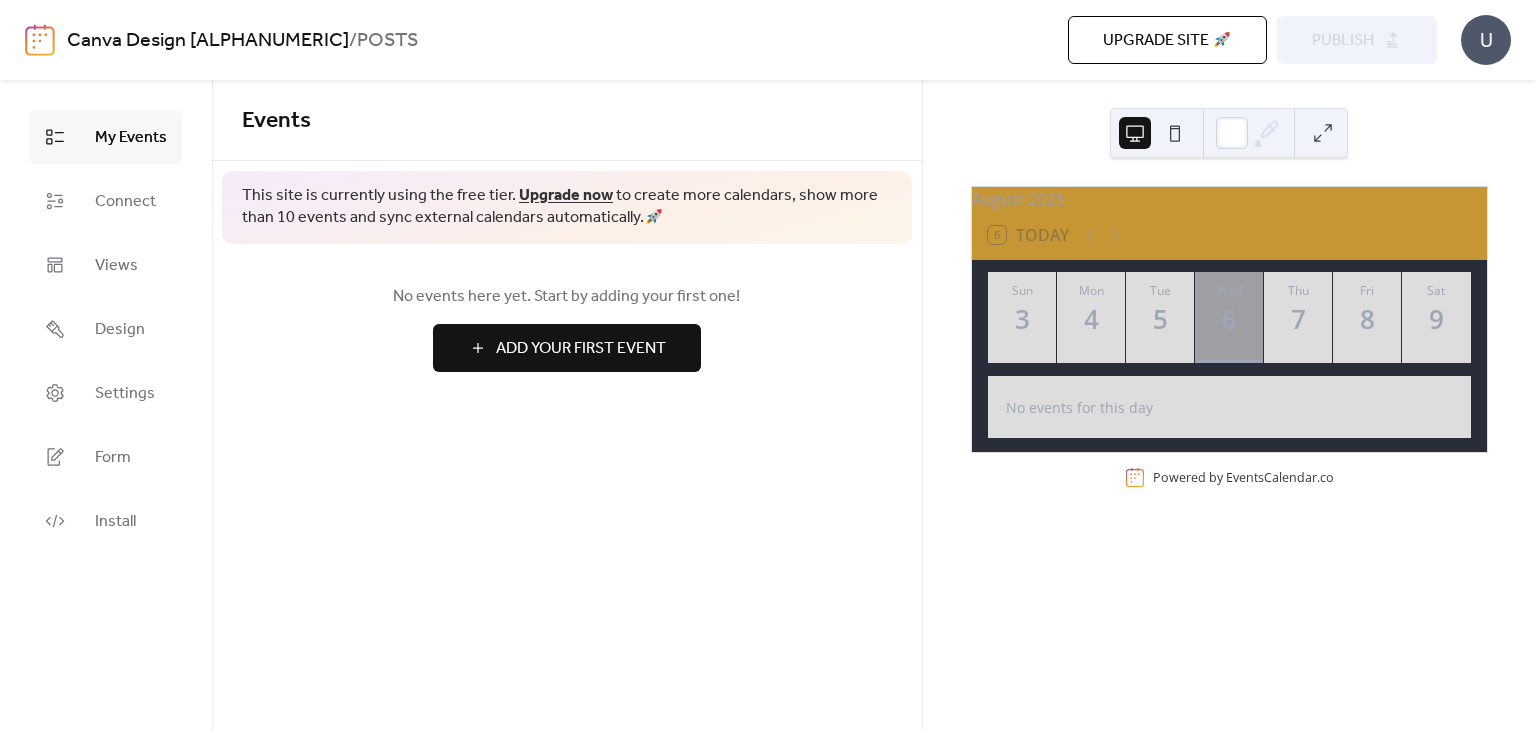 click at bounding box center [1323, 133] 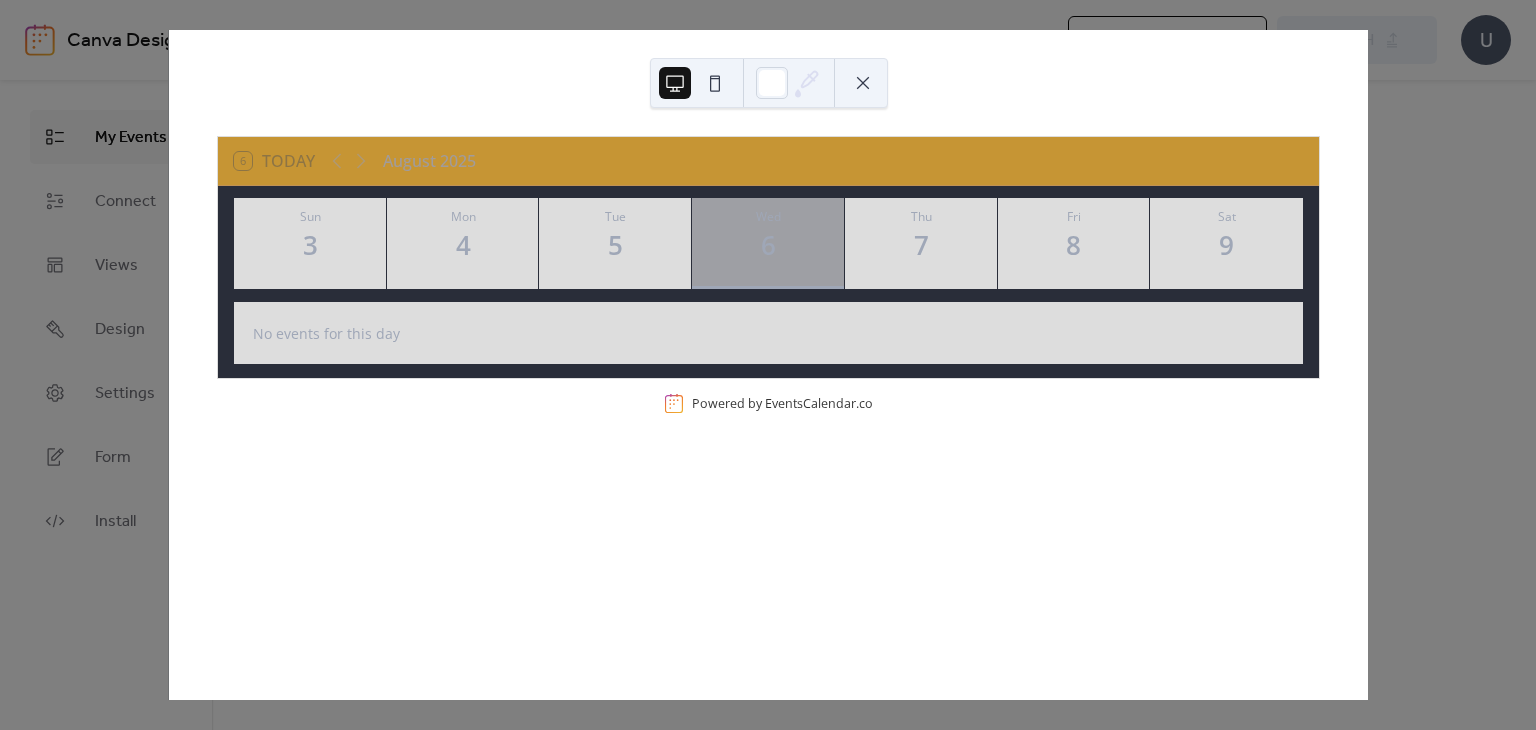 click on "6 Today August 2025 Sun 3 Mon 4 Tue 5 Wed 6 Thu 7 Fri 8 Sat 9 No events for this day Powered by   EventsCalendar.co" at bounding box center [768, 365] 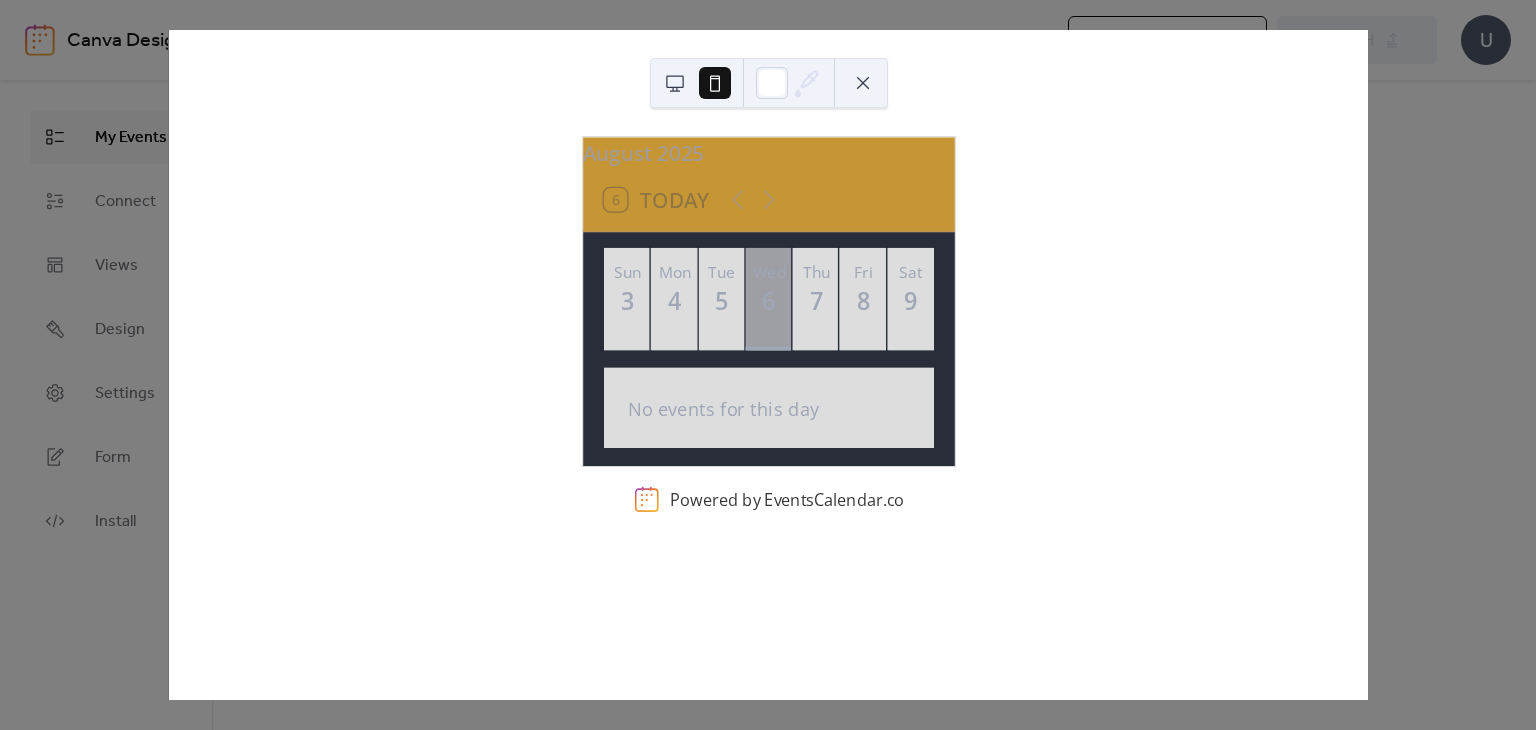 click at bounding box center [675, 83] 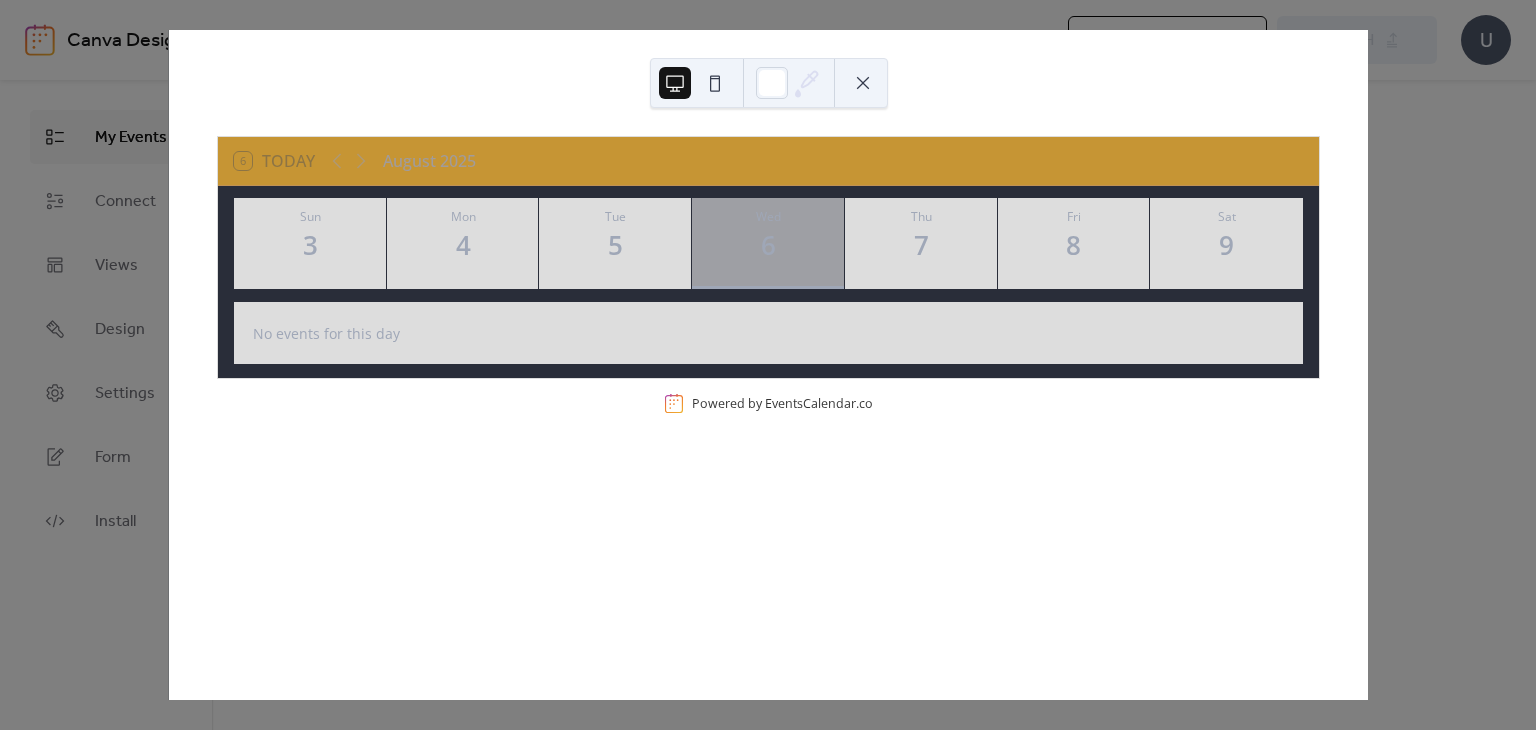 click on "6 Today August 2025 Sun 3 Mon 4 Tue 5 Wed 6 Thu 7 Fri 8 Sat 9 No events for this day Powered by   EventsCalendar.co" at bounding box center (768, 365) 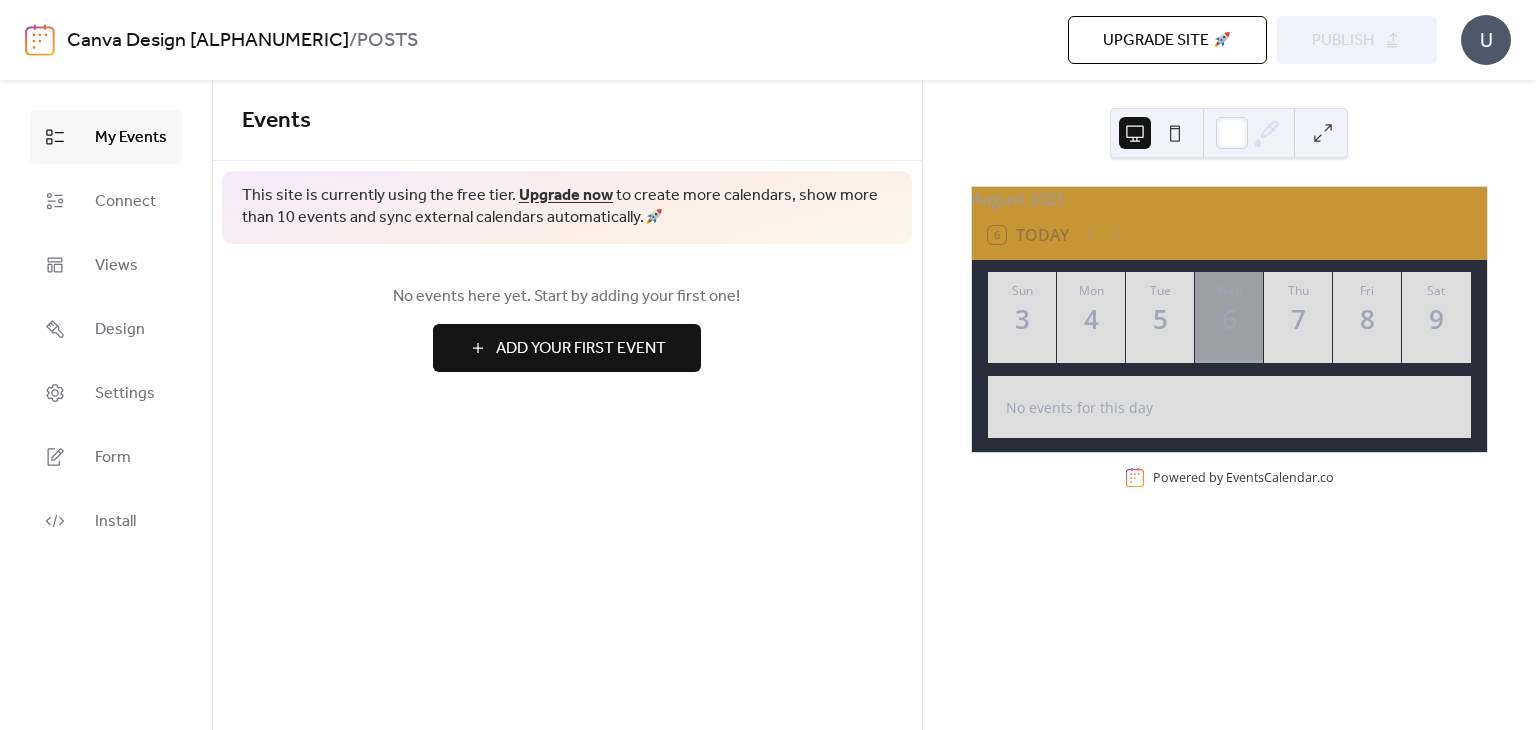 click on "Add Your First Event" at bounding box center [567, 348] 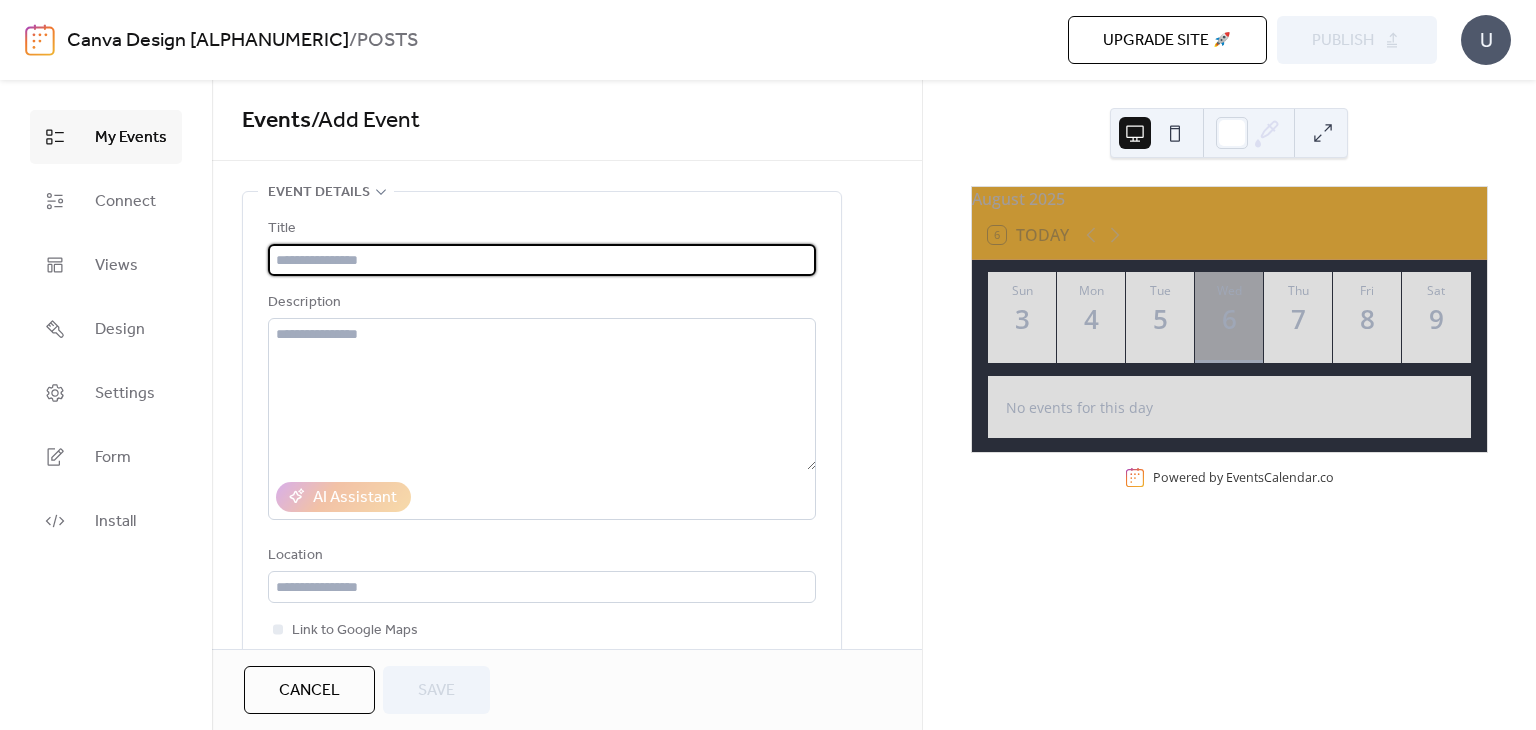scroll, scrollTop: 0, scrollLeft: 0, axis: both 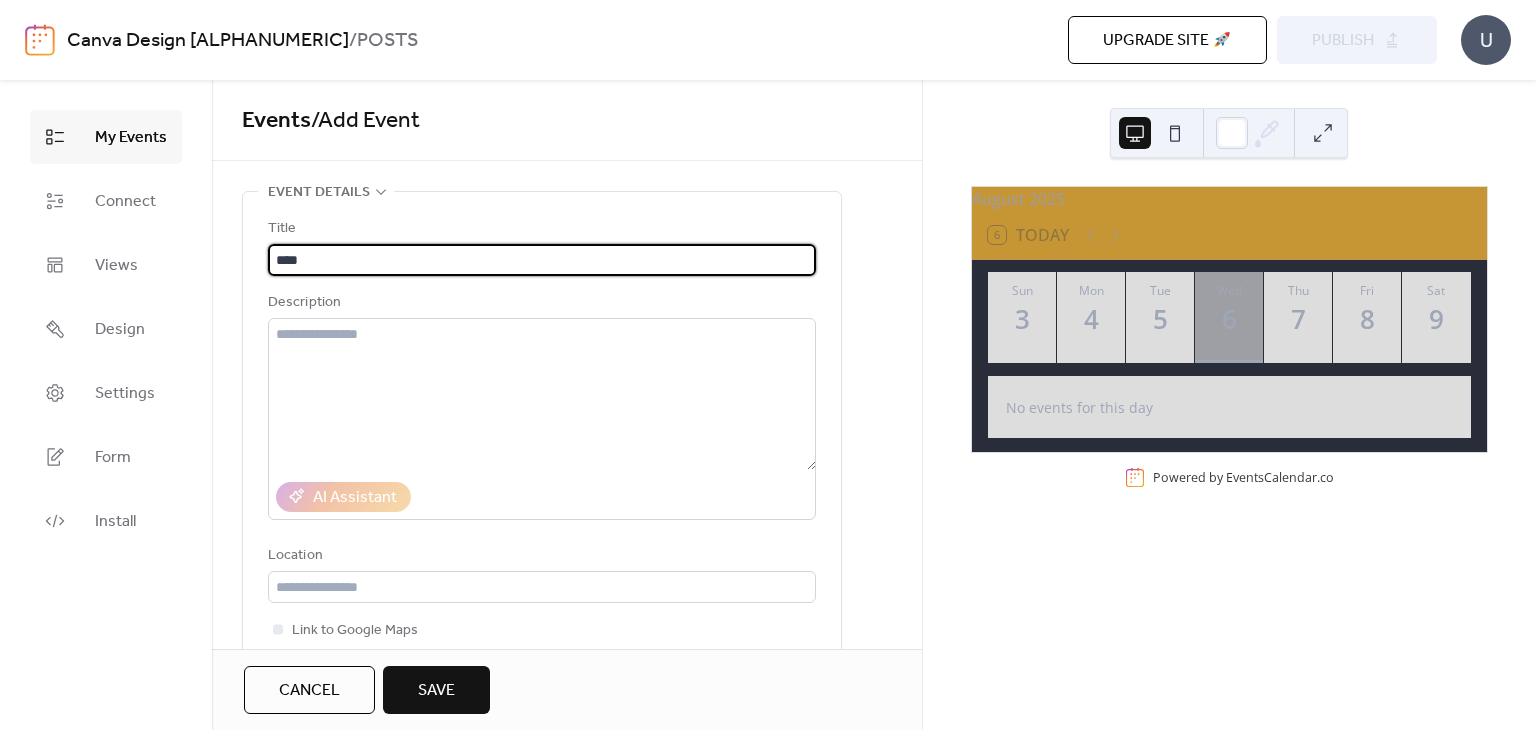 type on "****" 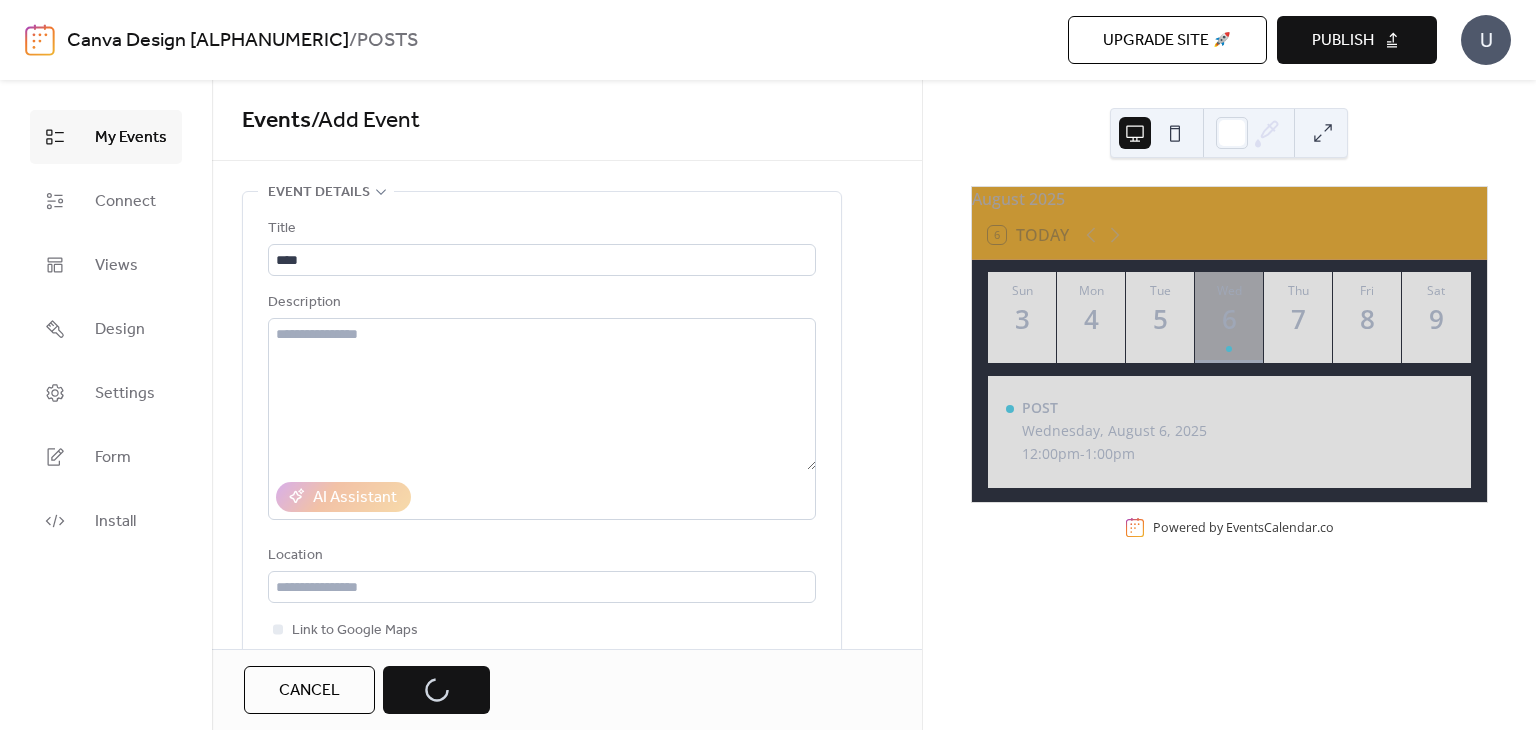 click on "Cancel Save" at bounding box center (367, 690) 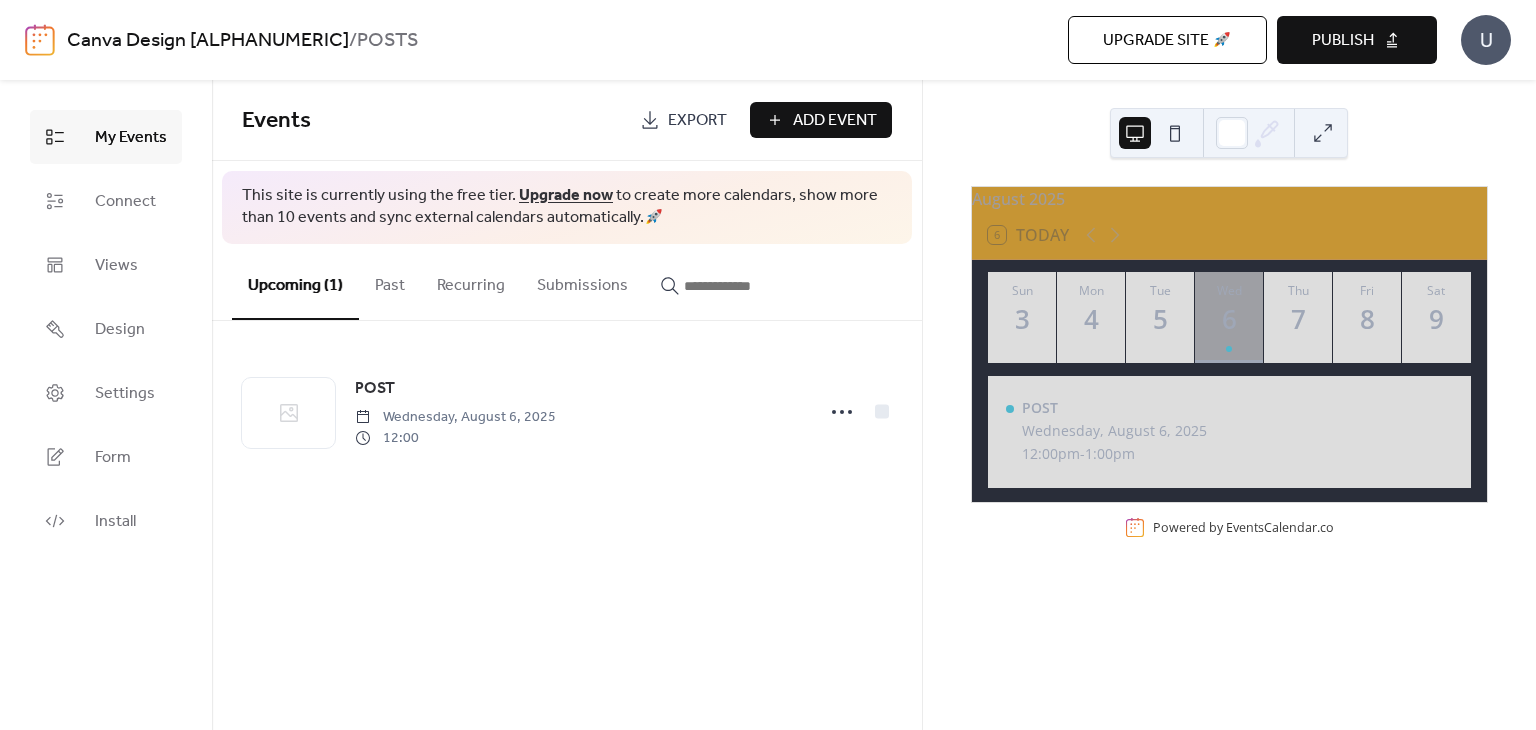 scroll, scrollTop: 0, scrollLeft: 0, axis: both 